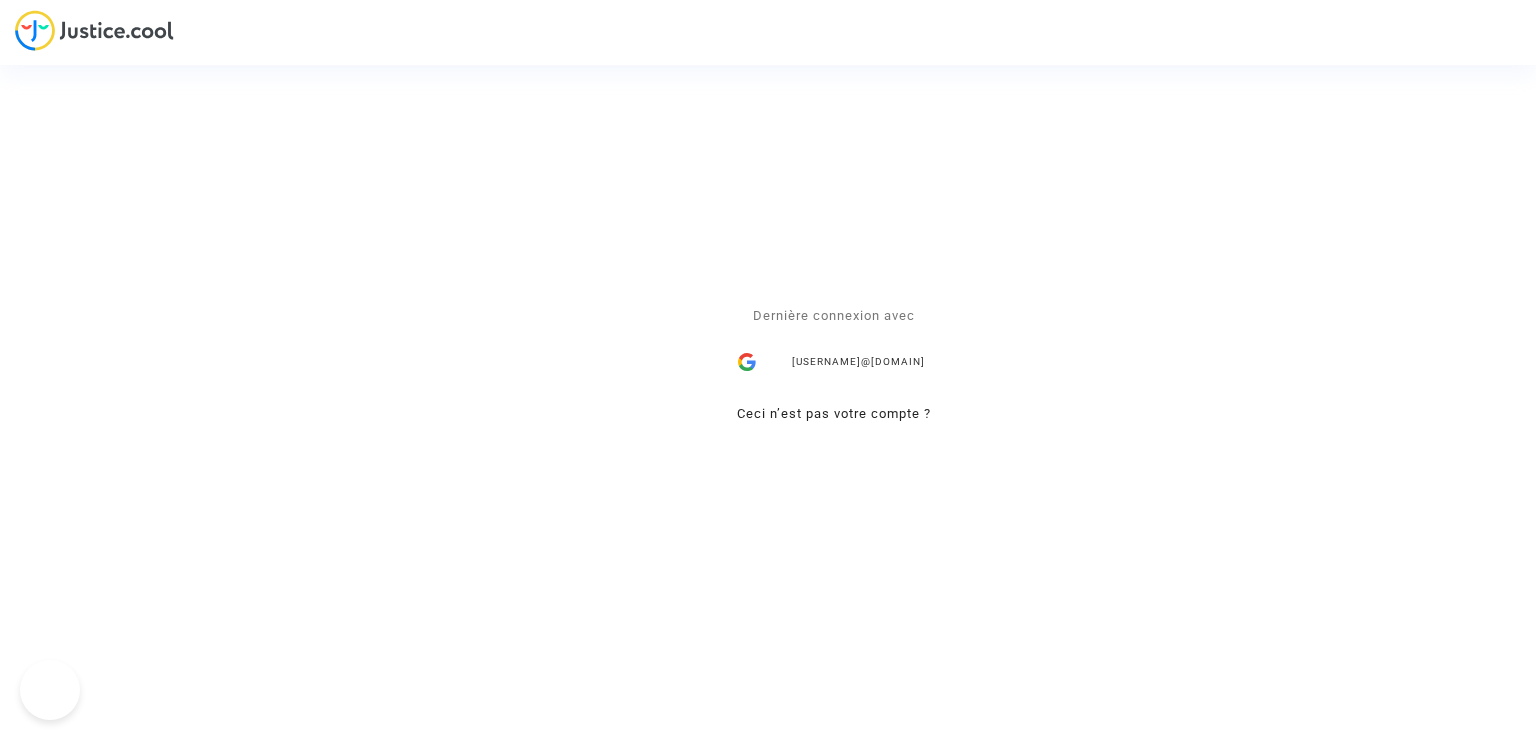 scroll, scrollTop: 0, scrollLeft: 0, axis: both 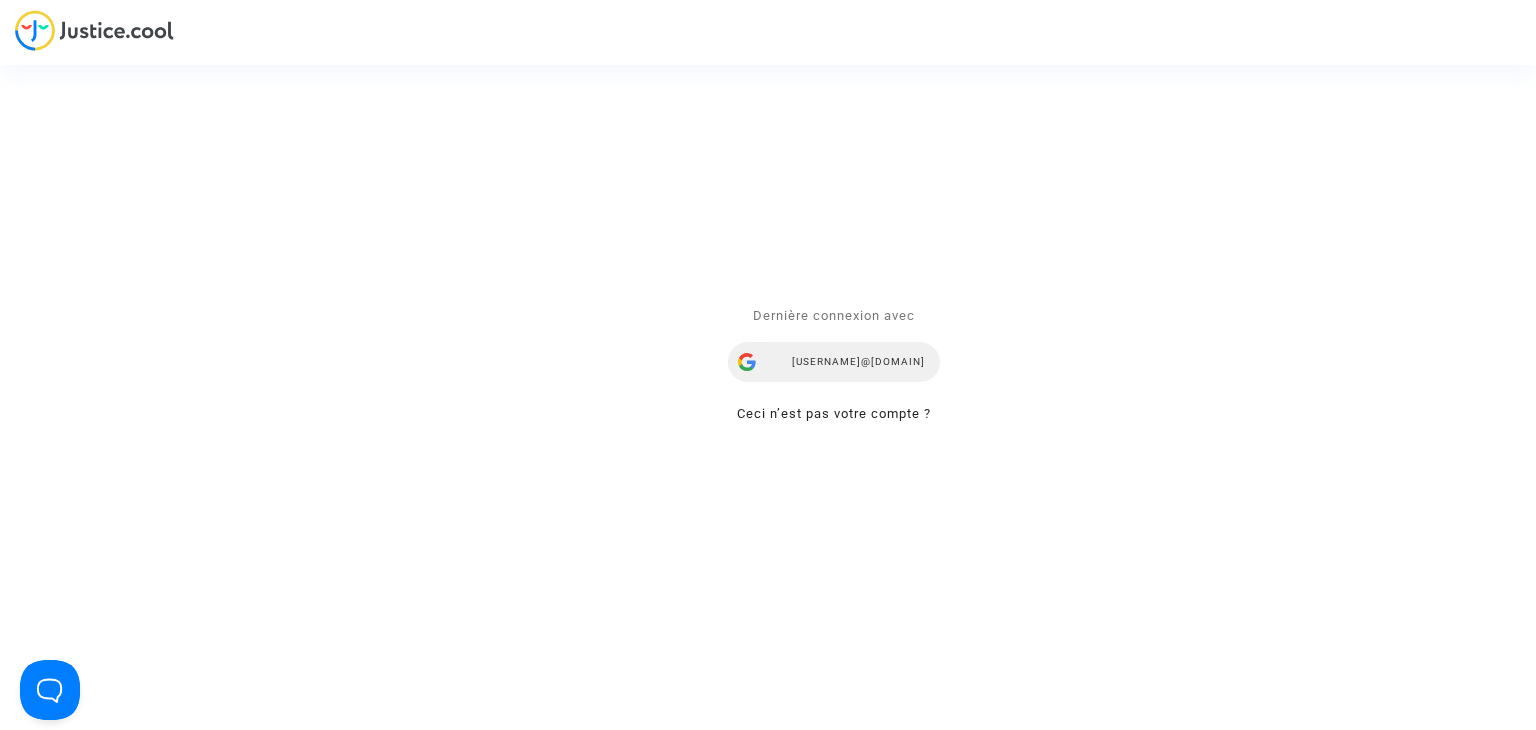 click on "[USERNAME]@[DOMAIN]" at bounding box center [834, 363] 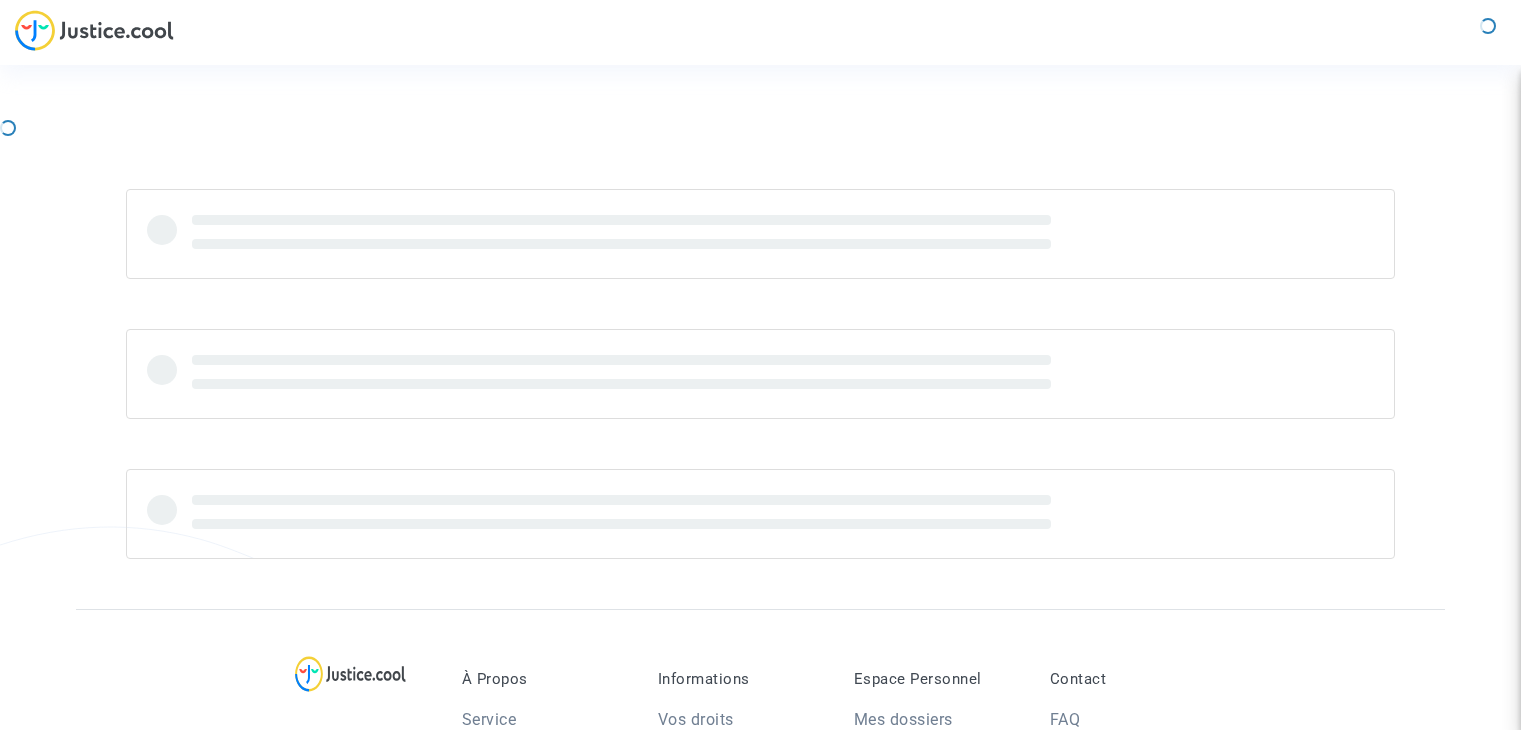 scroll, scrollTop: 0, scrollLeft: 0, axis: both 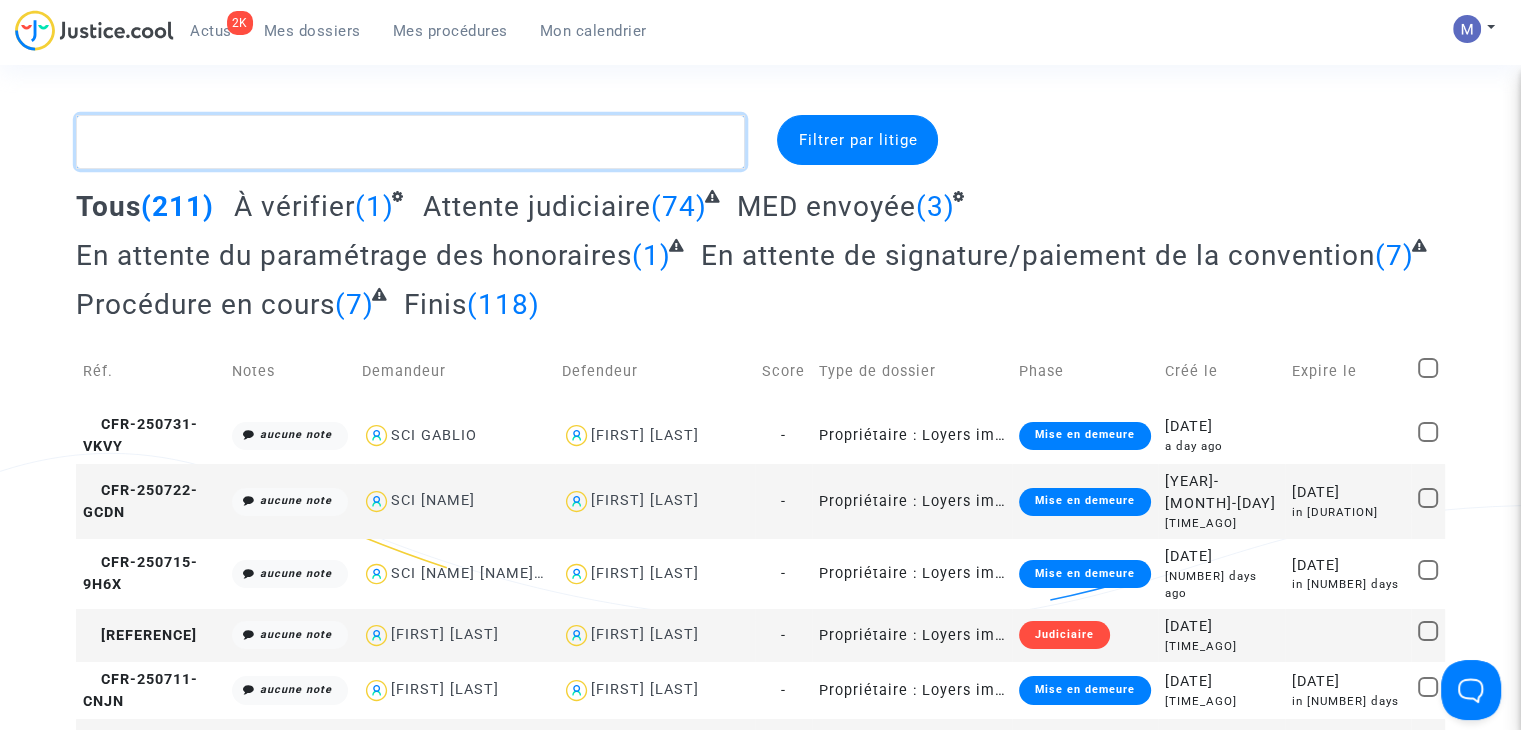 click 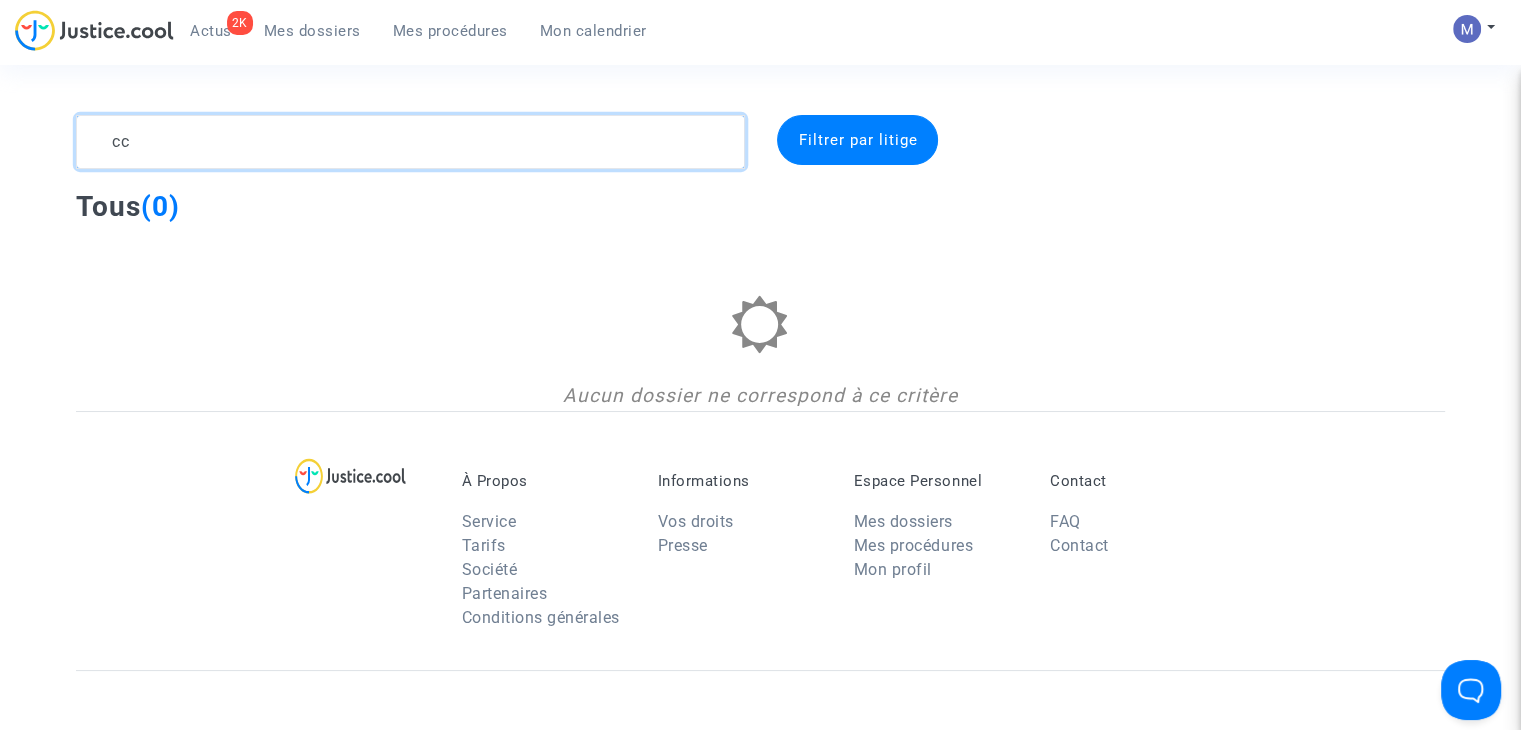 type on "c" 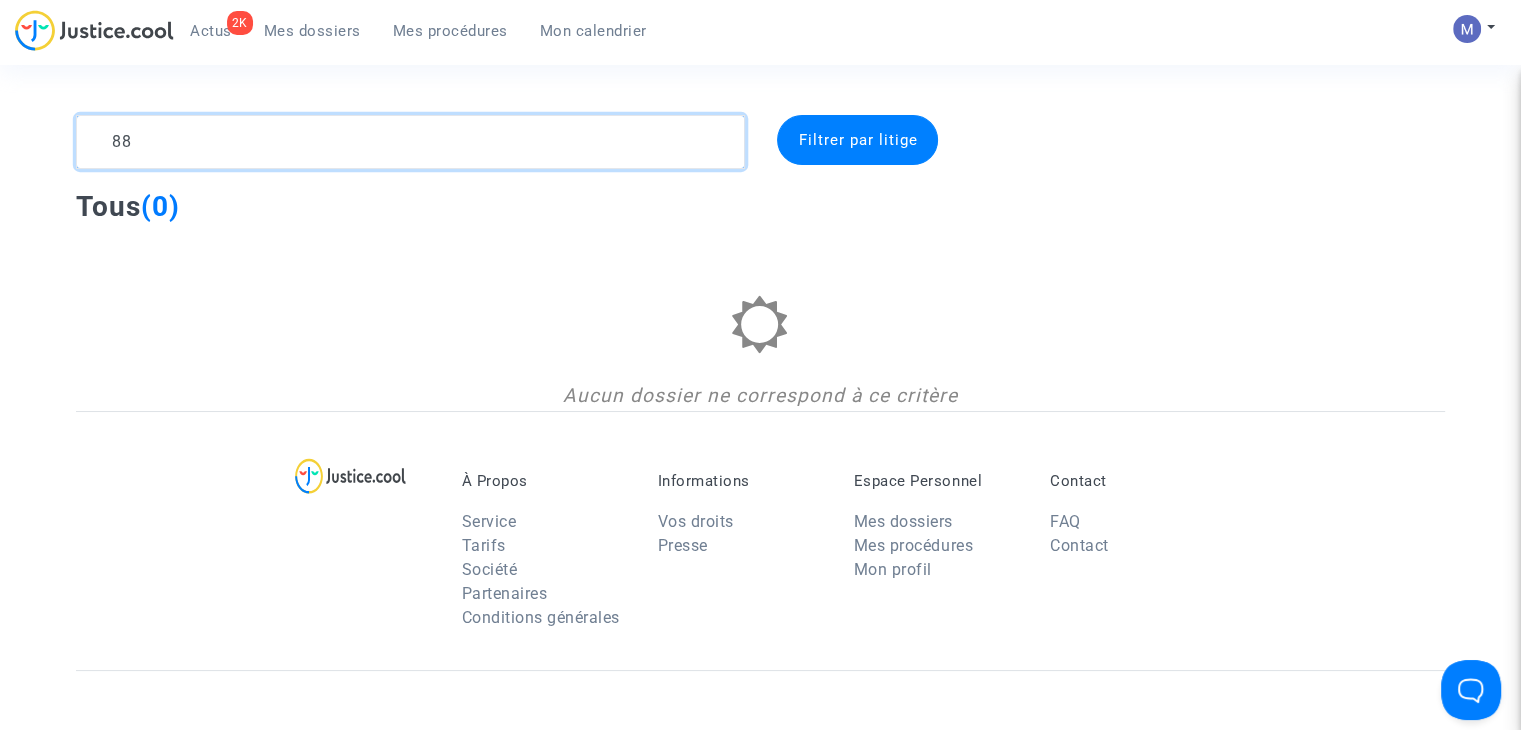 type on "8" 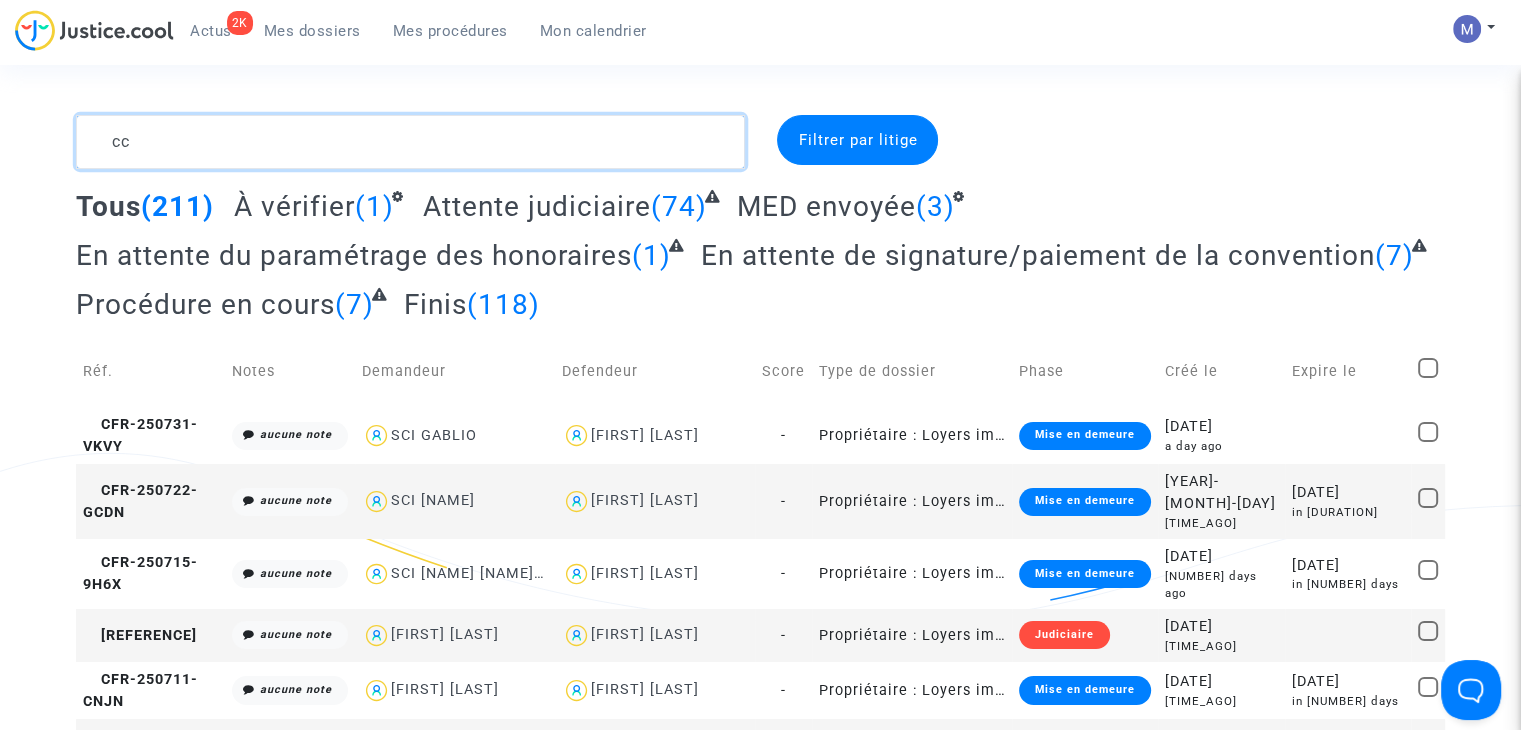 type on "c" 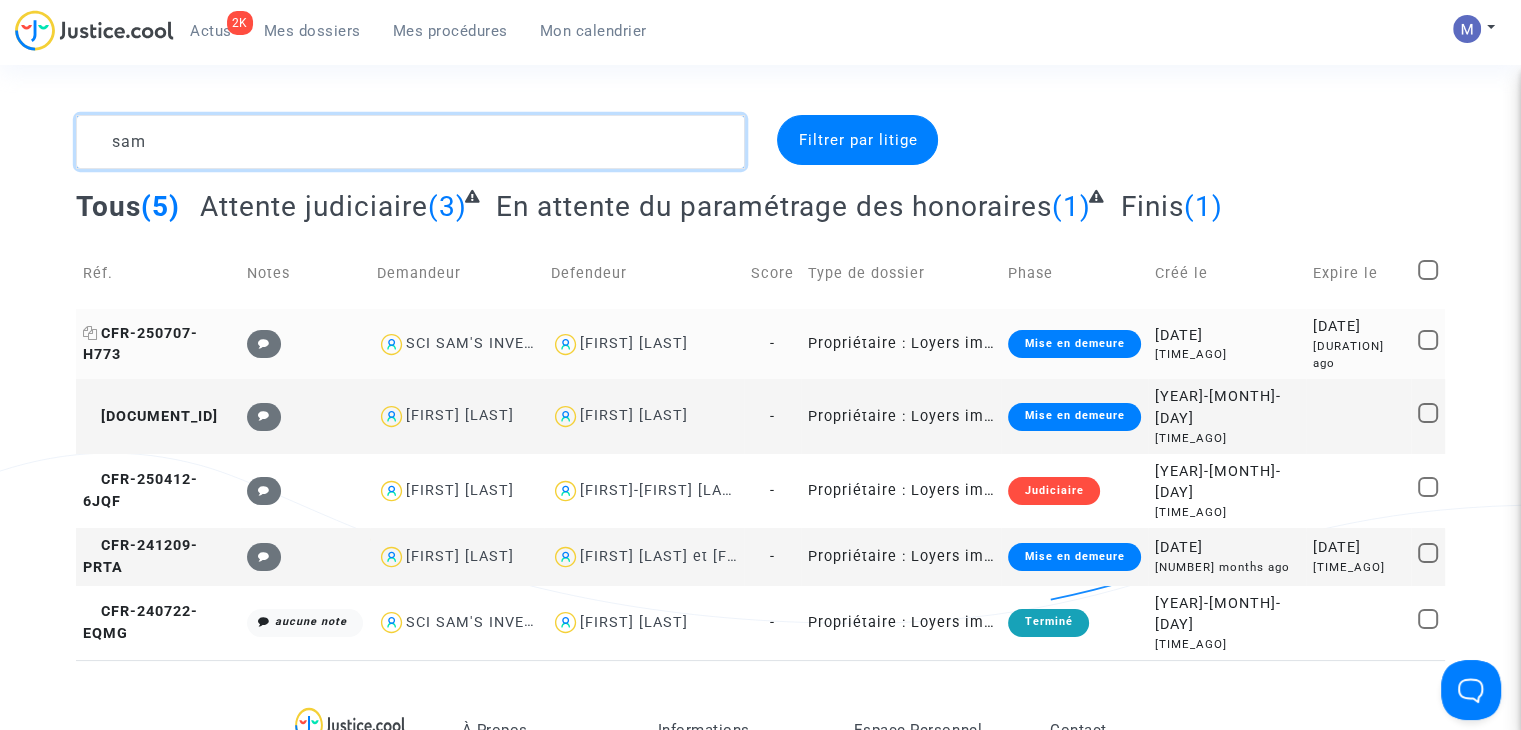 type on "sam" 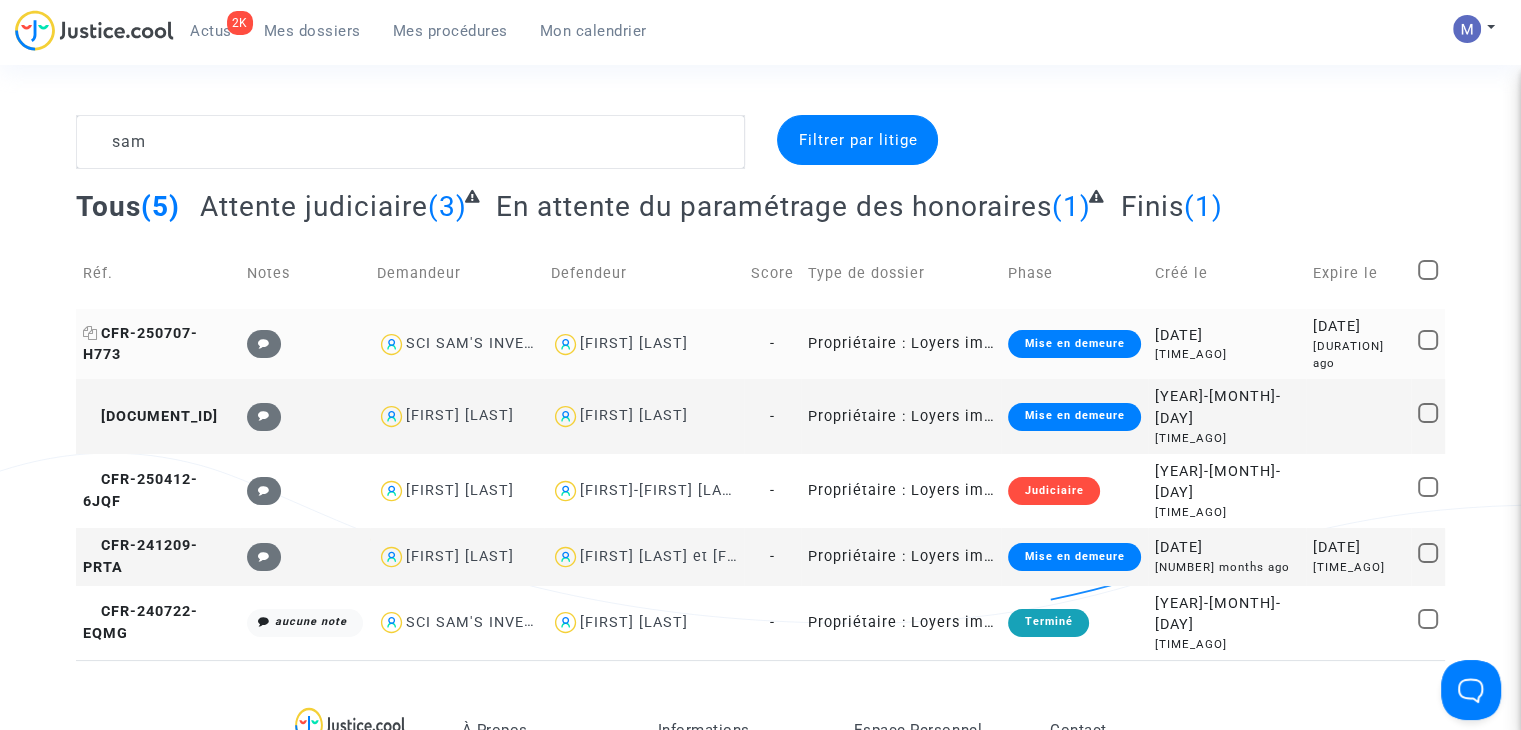 click on "CFR-250707-H773" 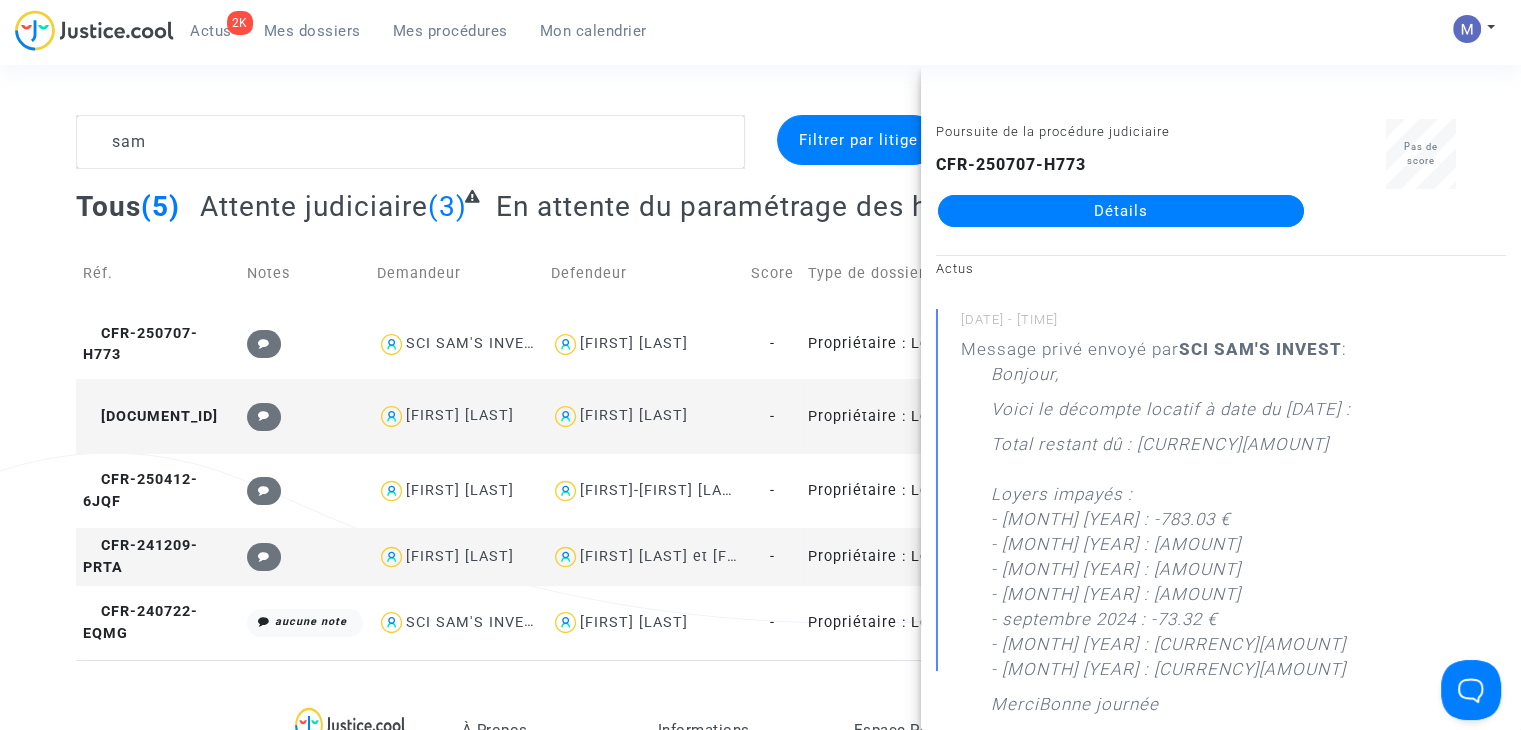 click on "Détails" 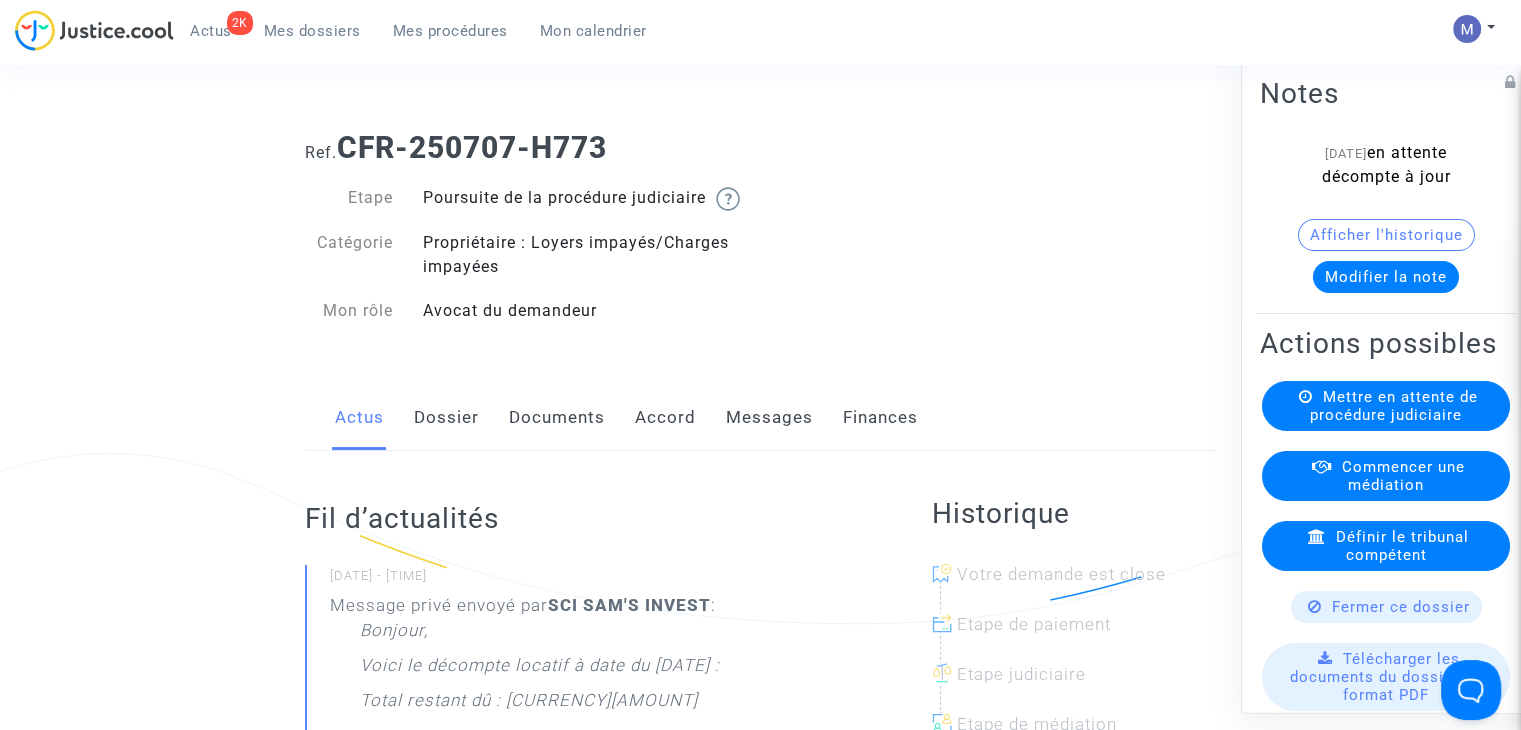 click on "Modifier la note" 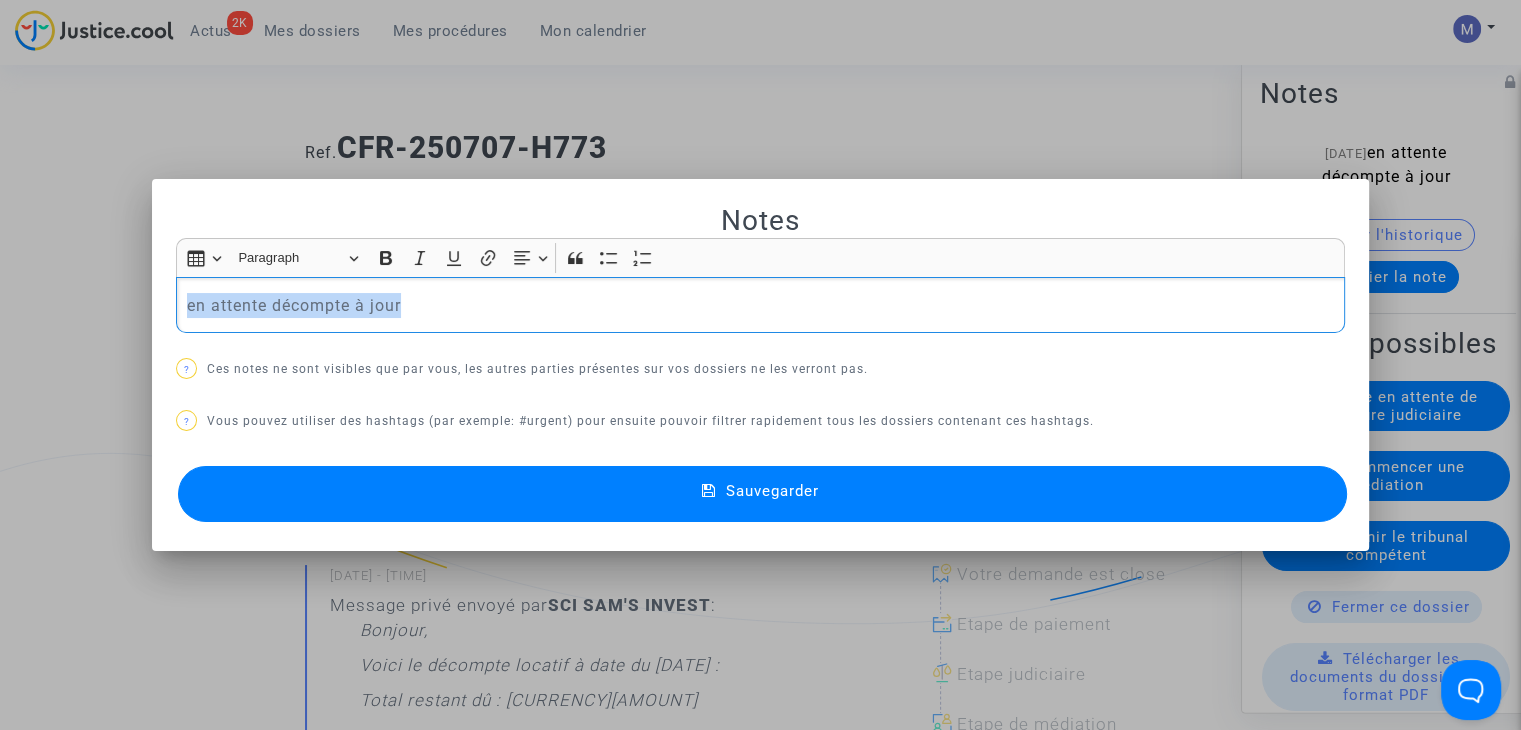 drag, startPoint x: 433, startPoint y: 302, endPoint x: 99, endPoint y: 240, distance: 339.70575 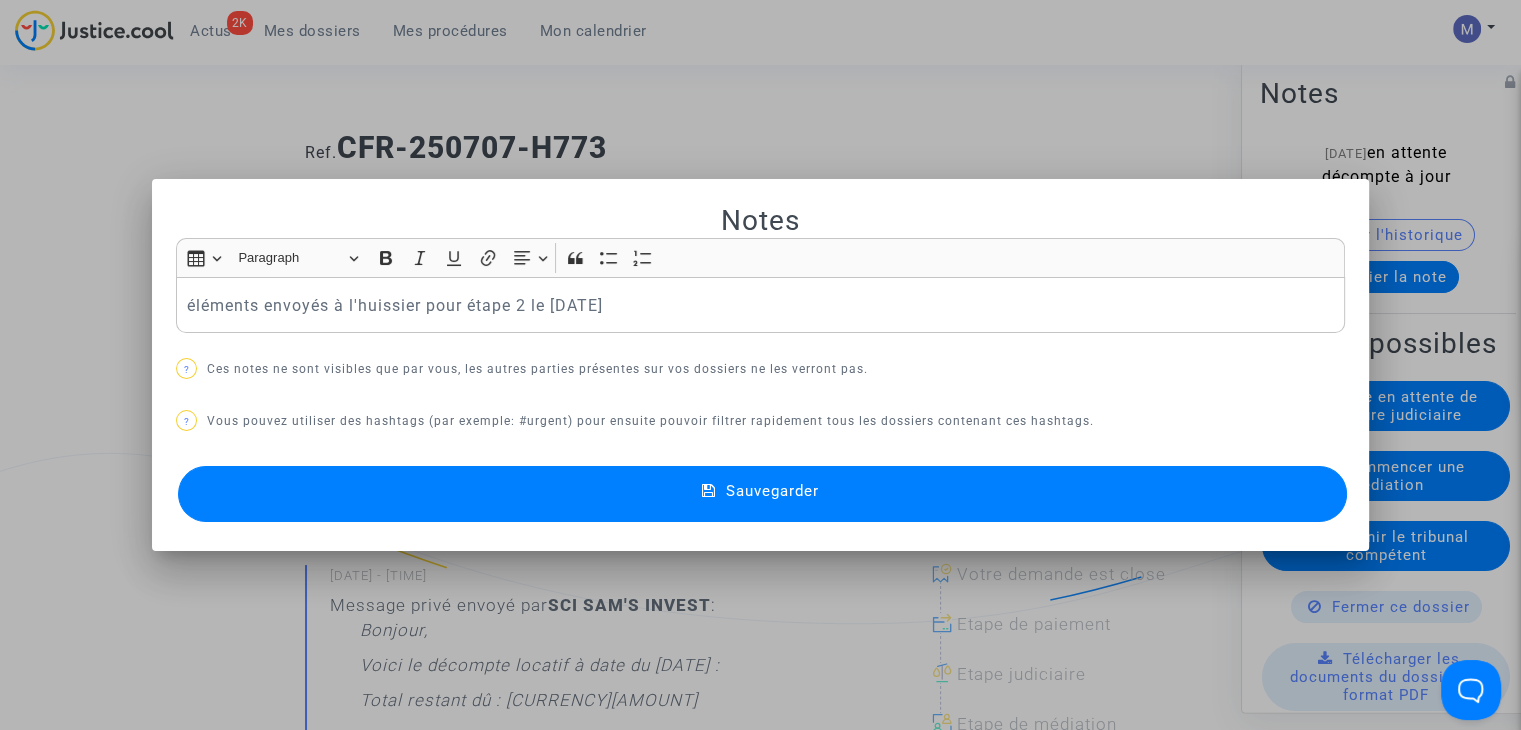 drag, startPoint x: 584, startPoint y: 498, endPoint x: 540, endPoint y: 505, distance: 44.553337 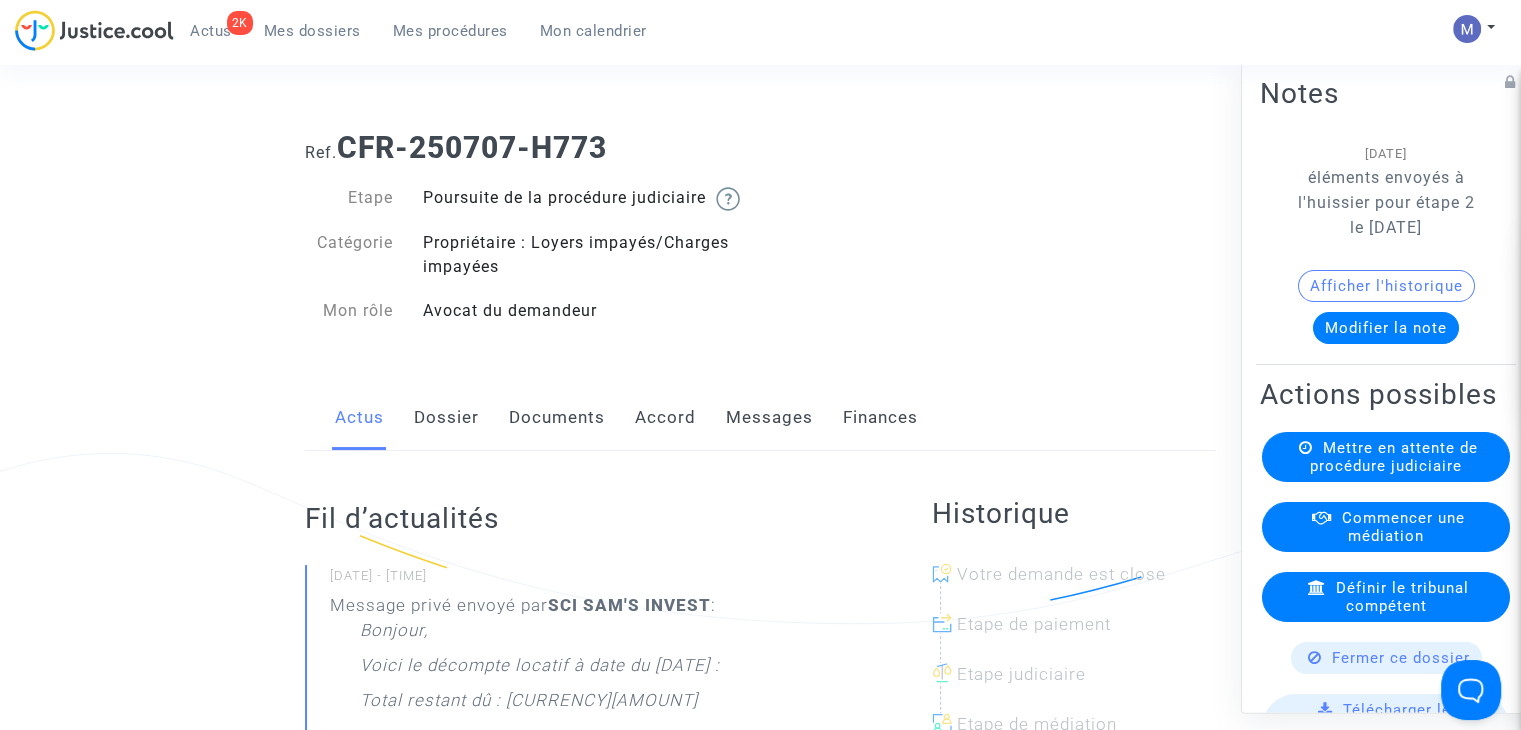 click on "Mes dossiers" at bounding box center (312, 31) 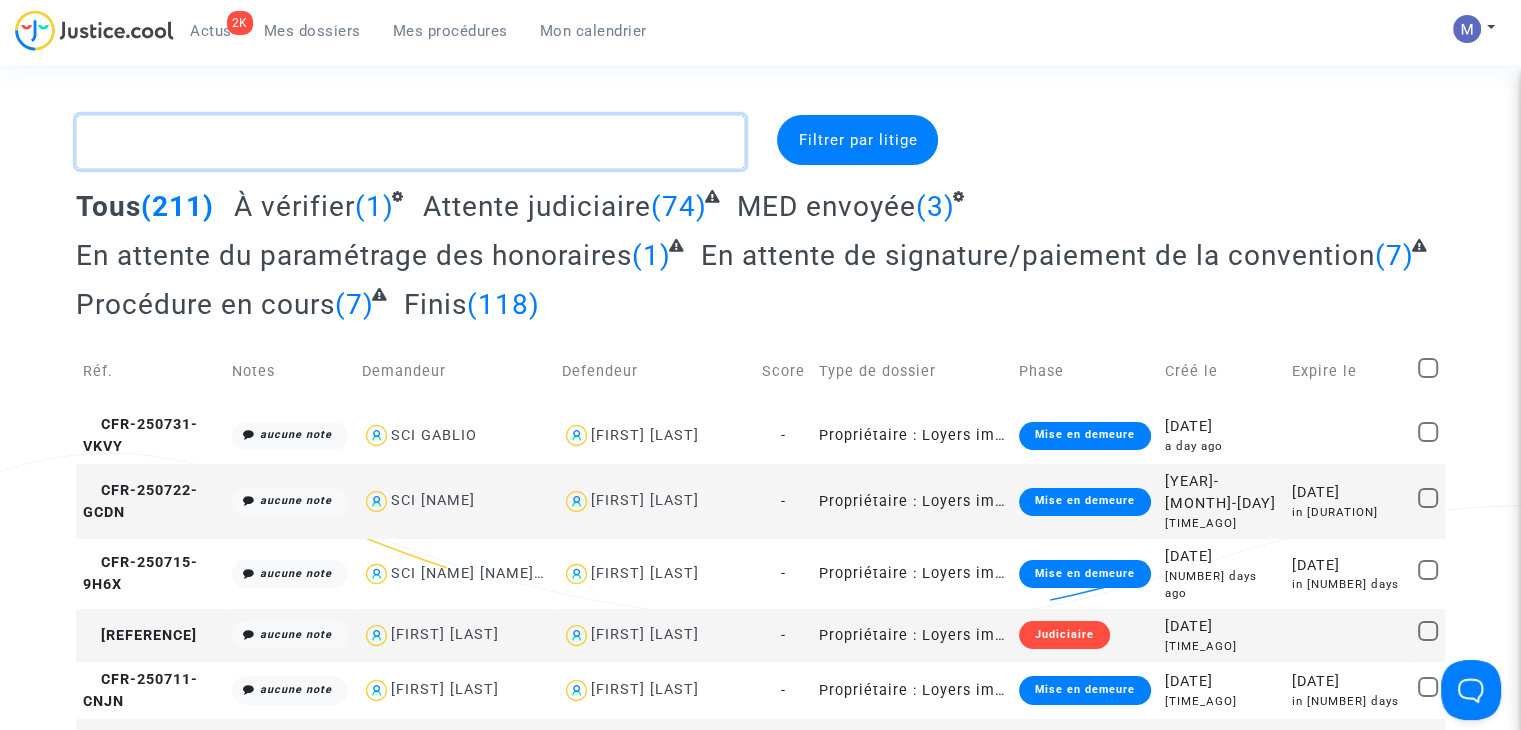 click 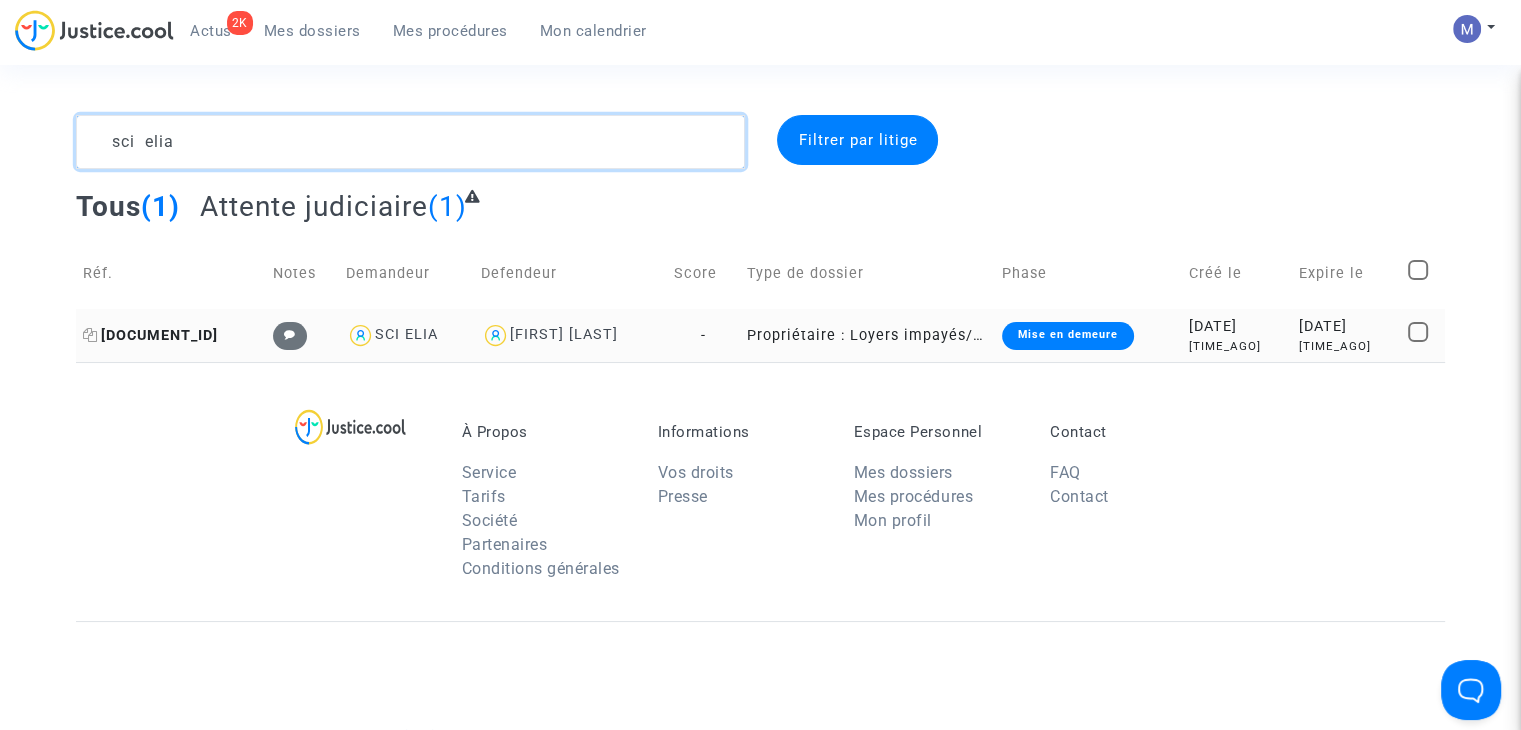 type on "sci elia" 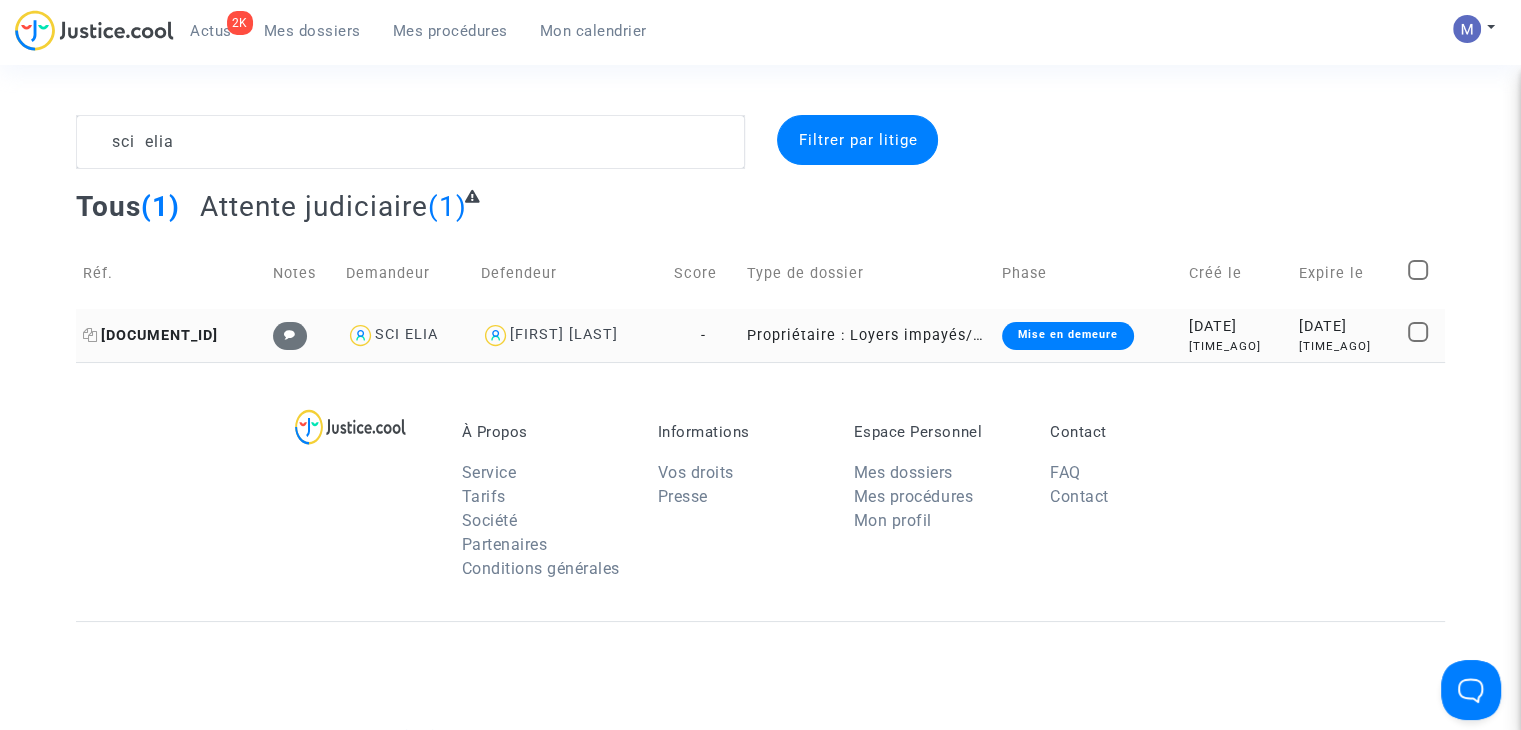 click on "[DOCUMENT_ID]" 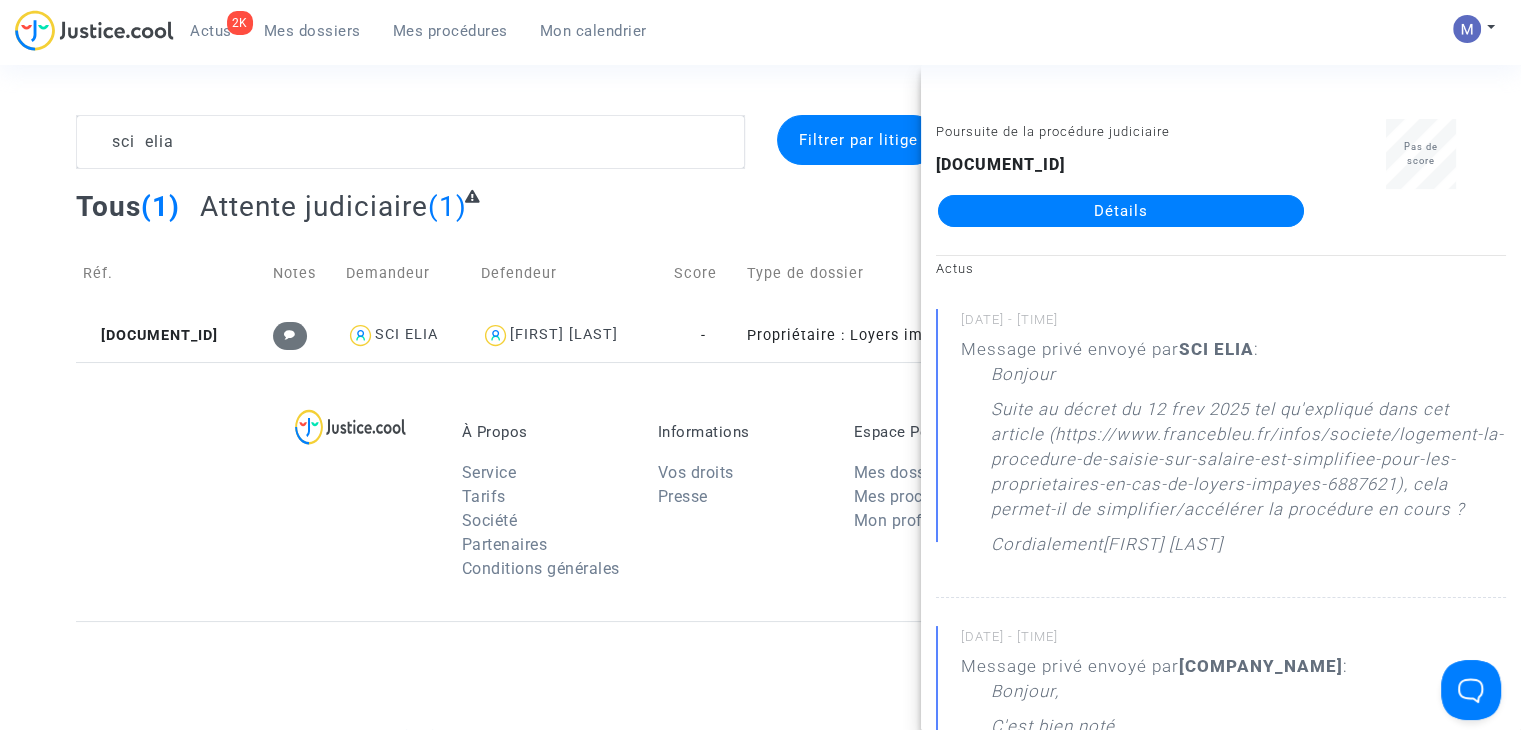 click on "Détails" 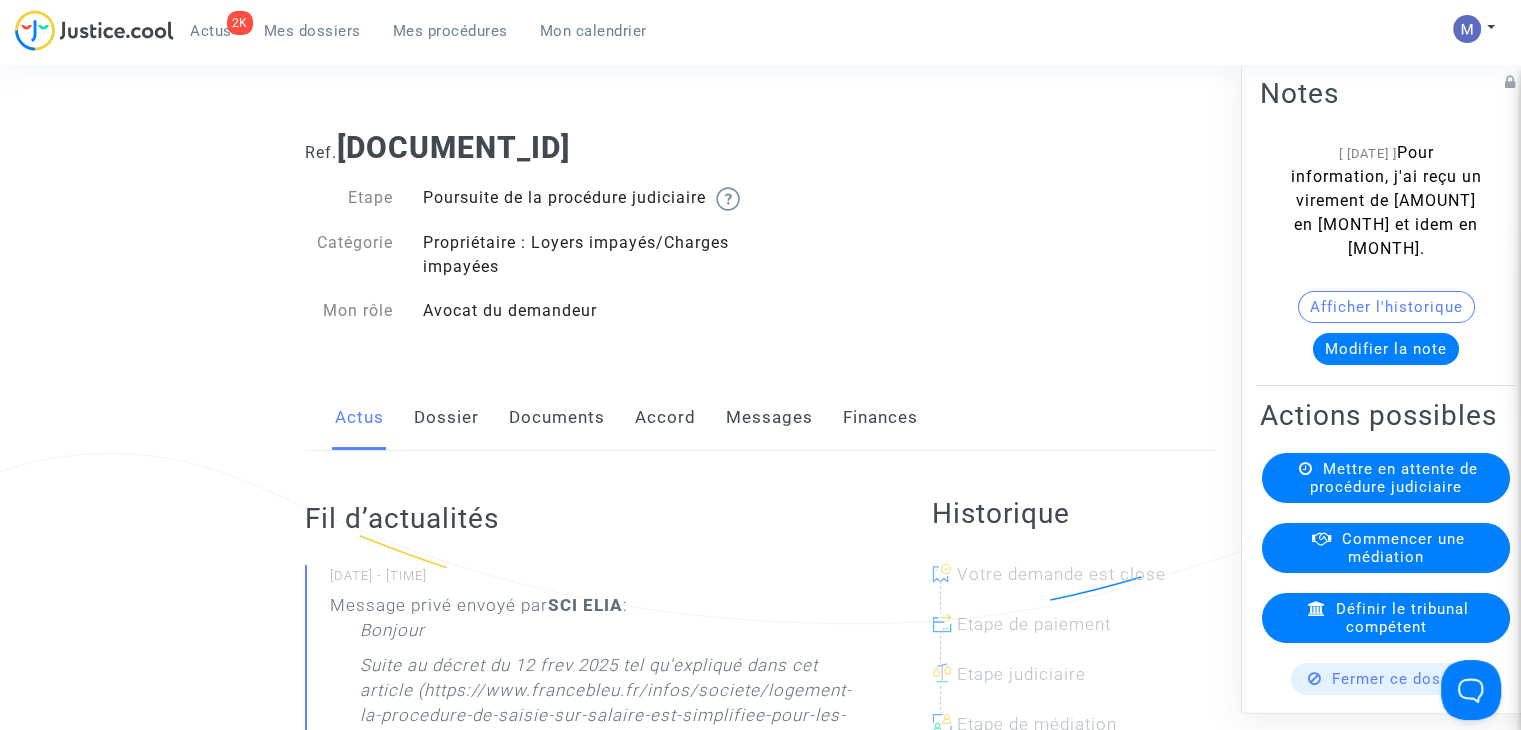 click on "Messages" 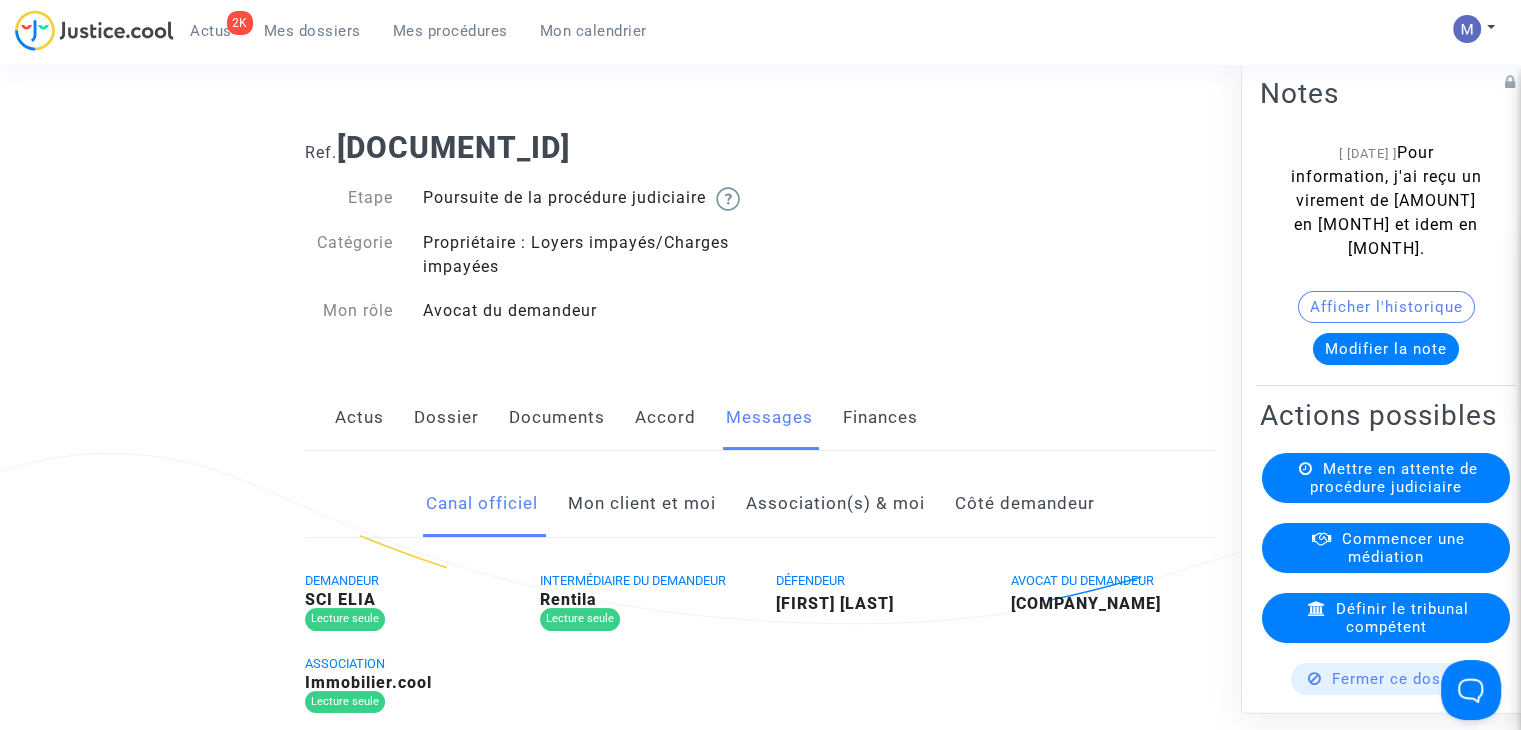 click on "Mon client et moi" 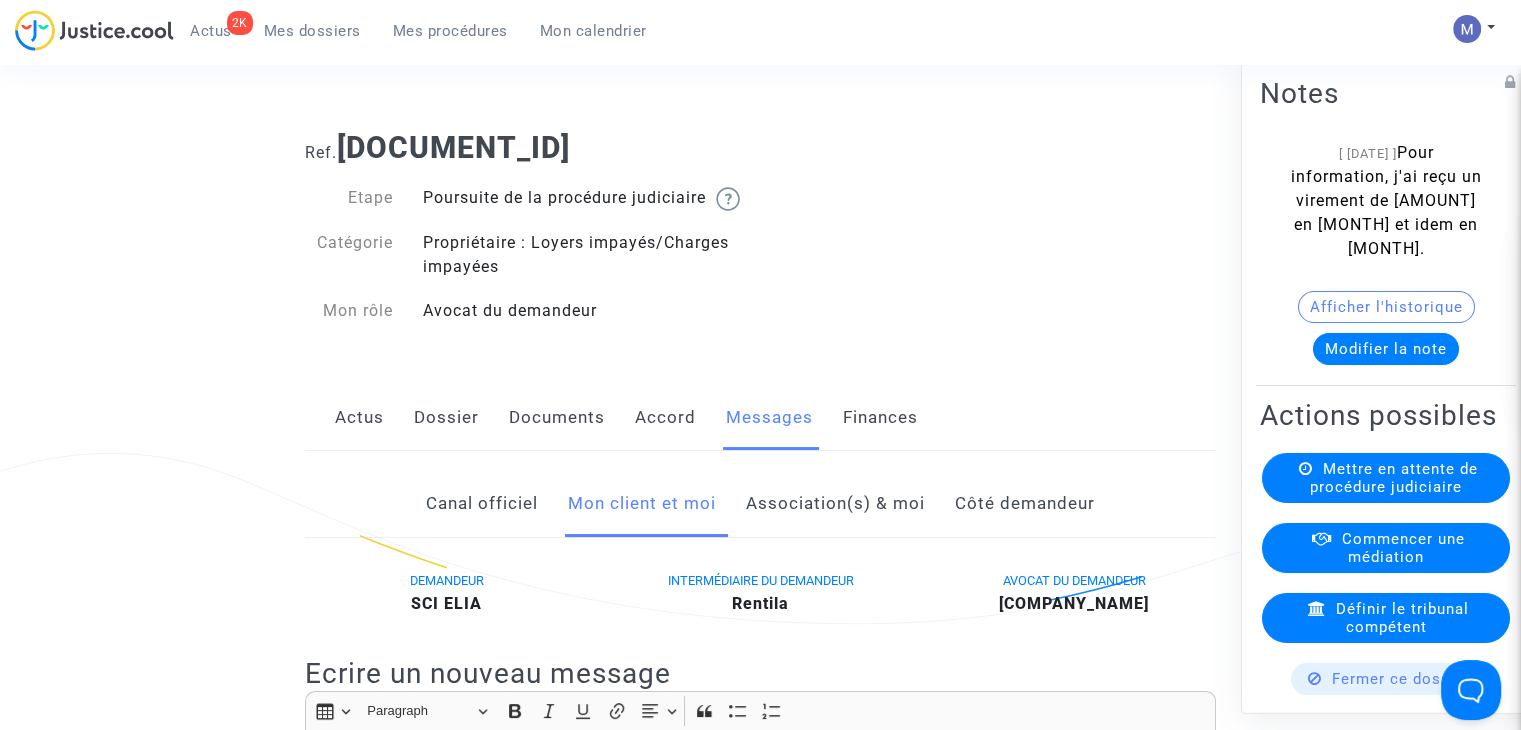 click on "Documents" 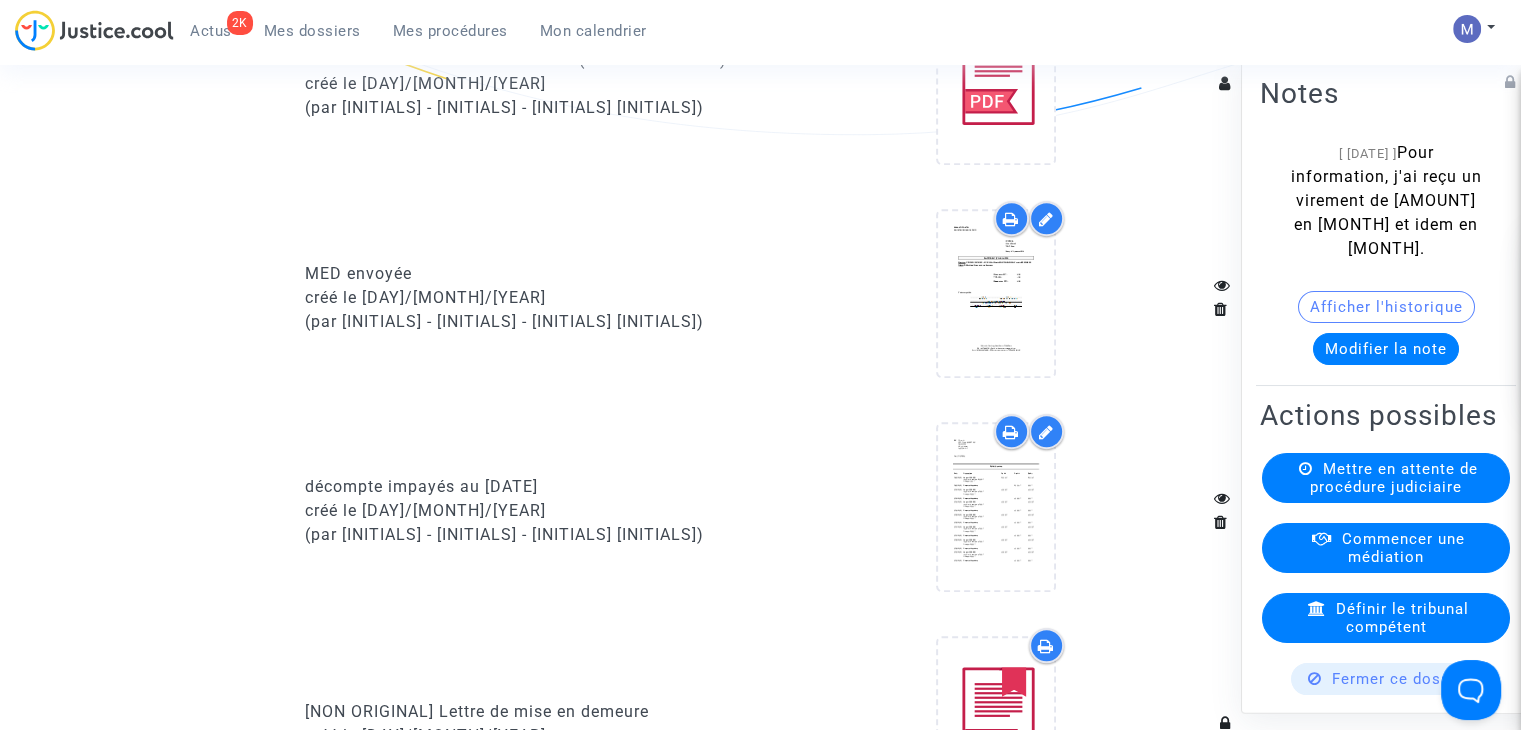 scroll, scrollTop: 0, scrollLeft: 0, axis: both 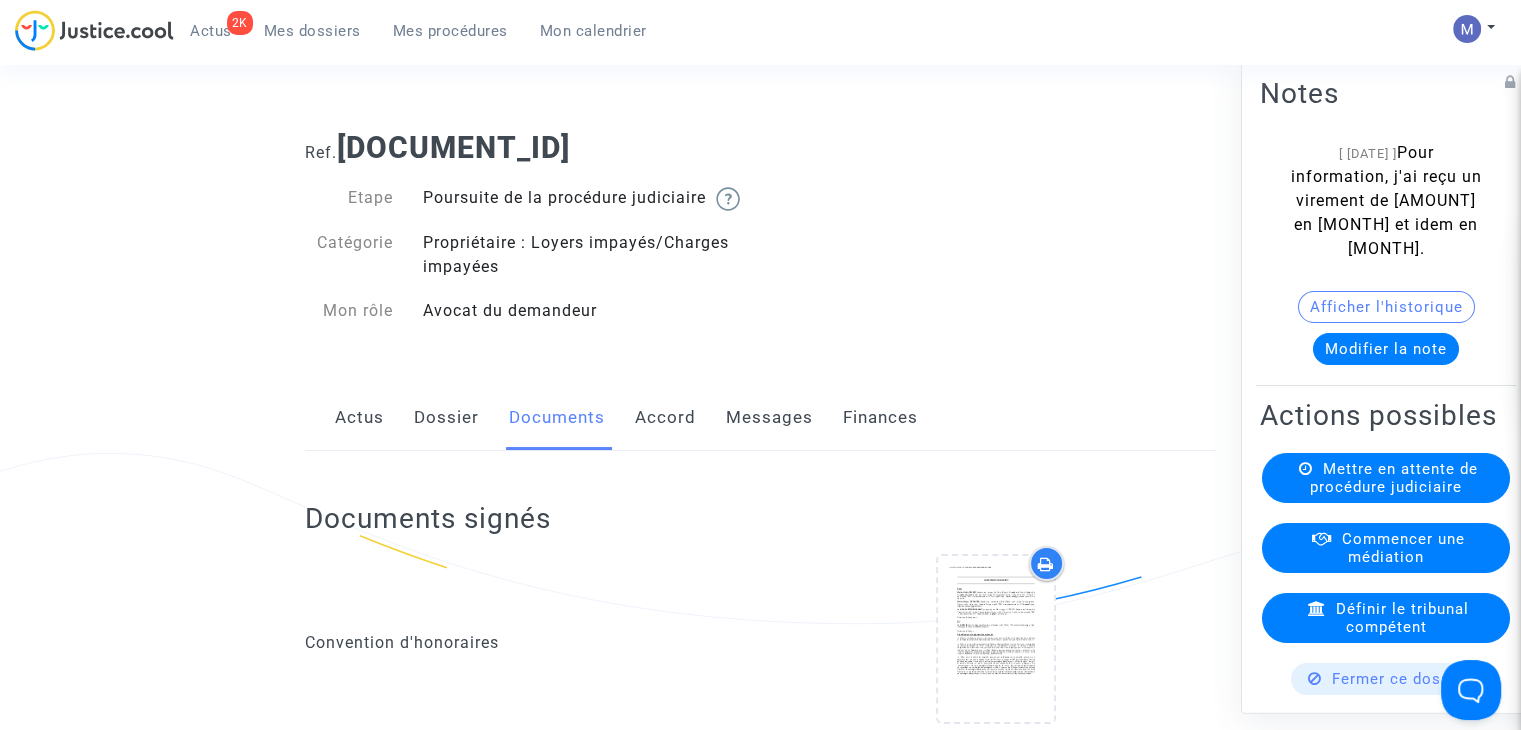 click on "Messages" 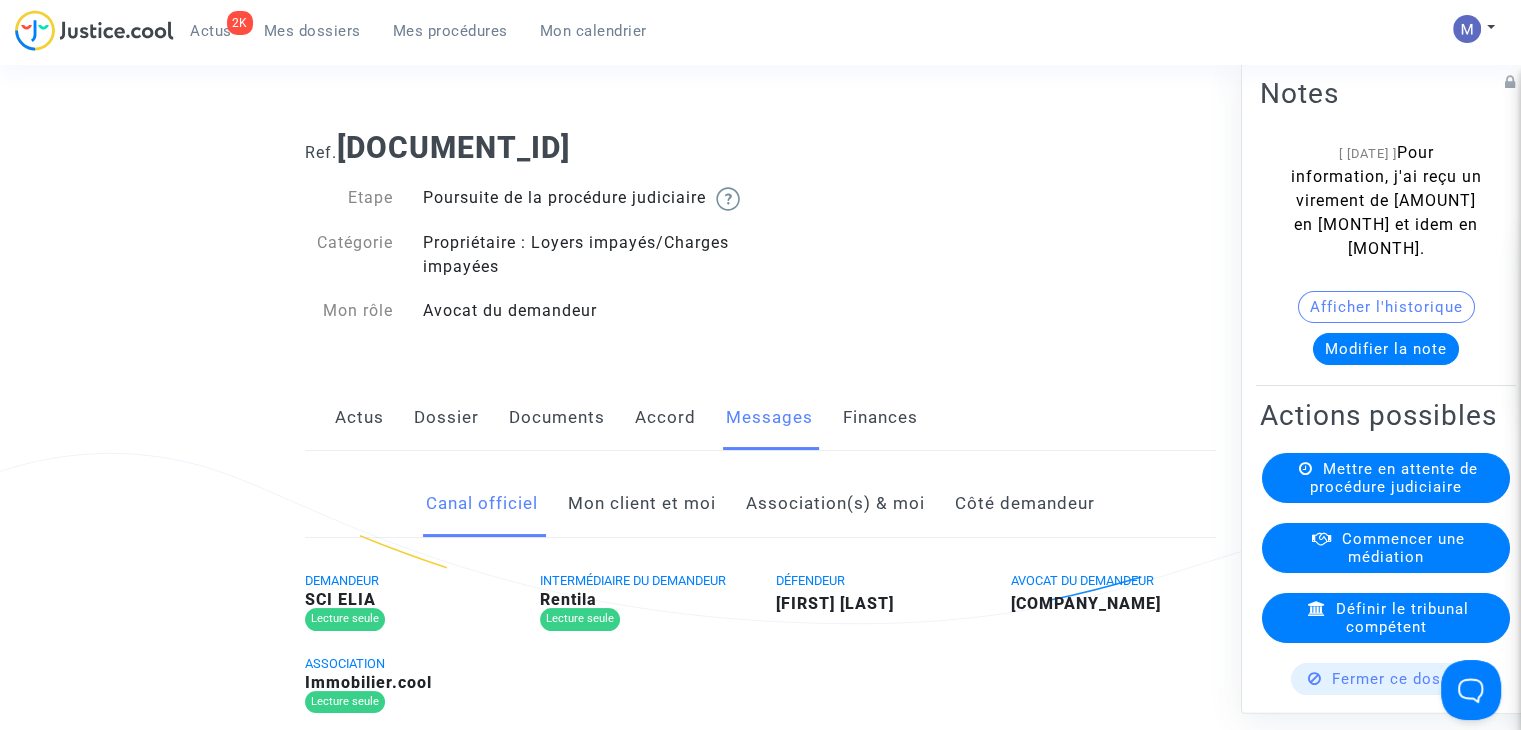 click on "Mon client et moi" 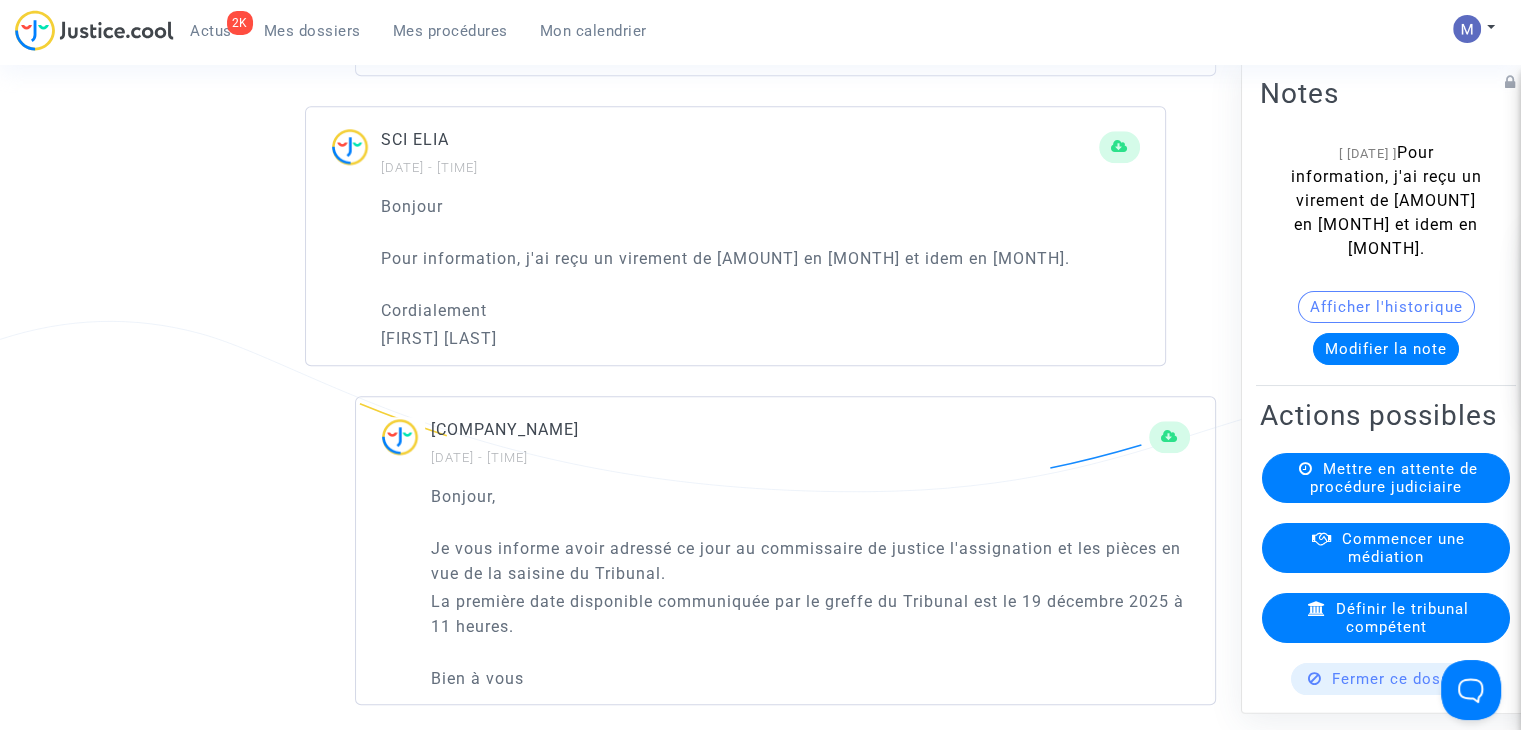 scroll, scrollTop: 1844, scrollLeft: 0, axis: vertical 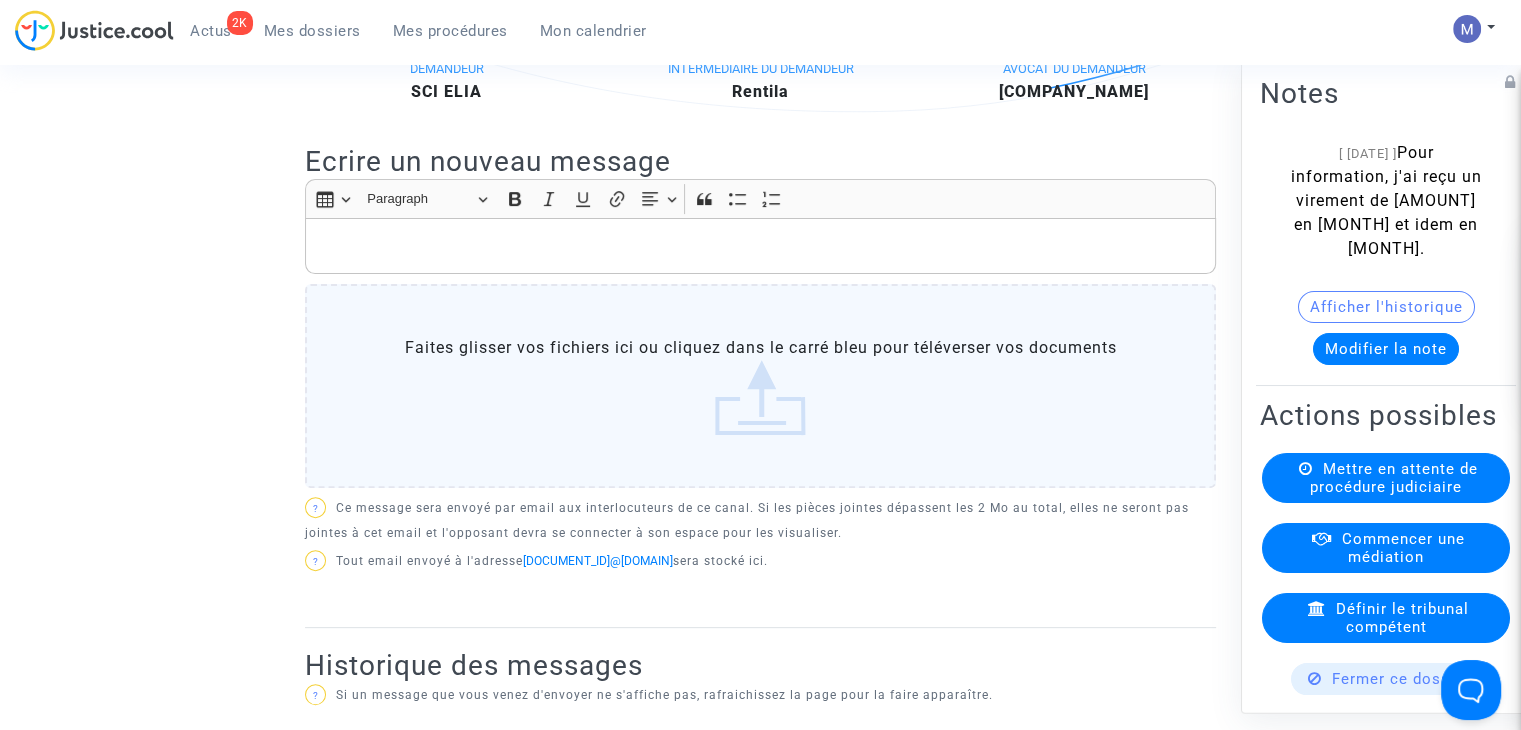 click 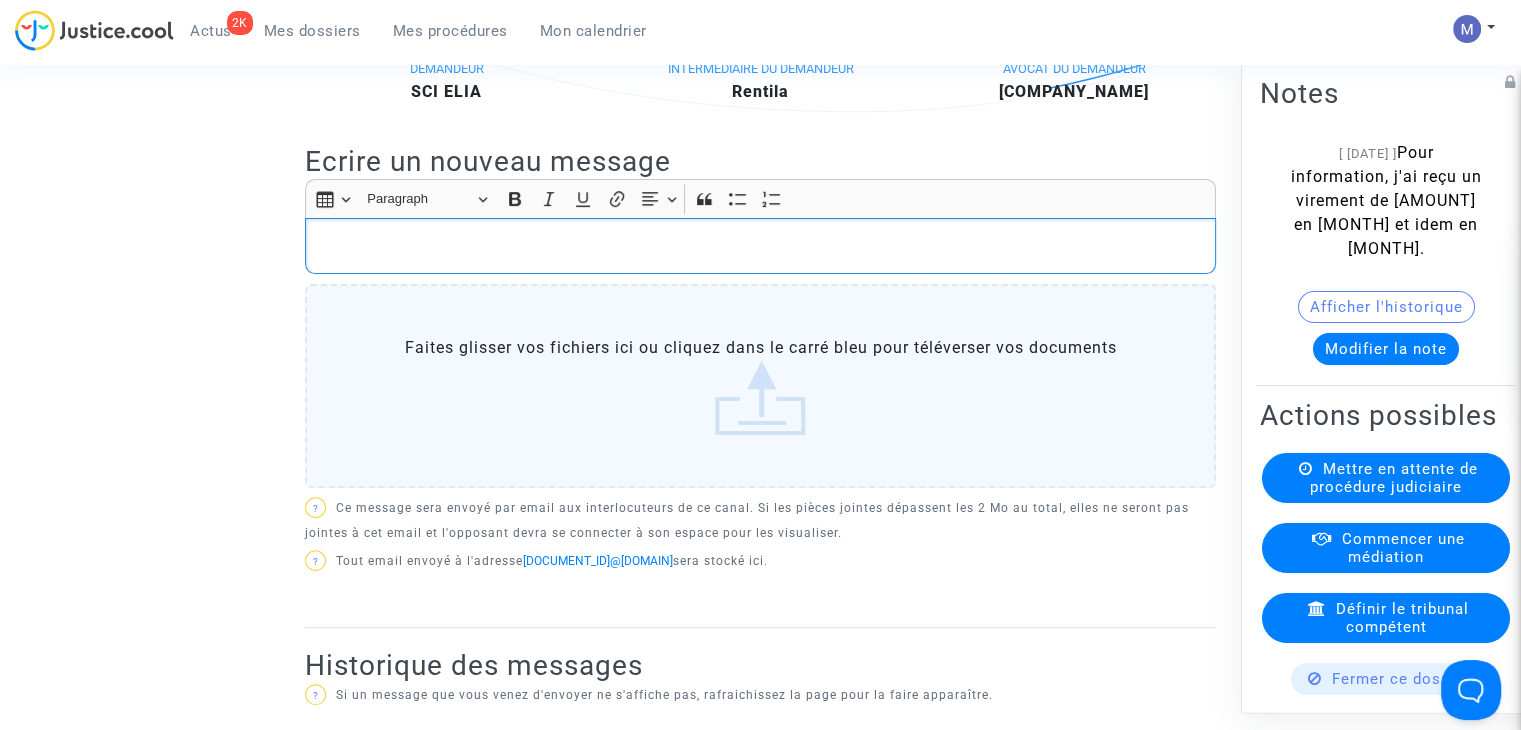 type 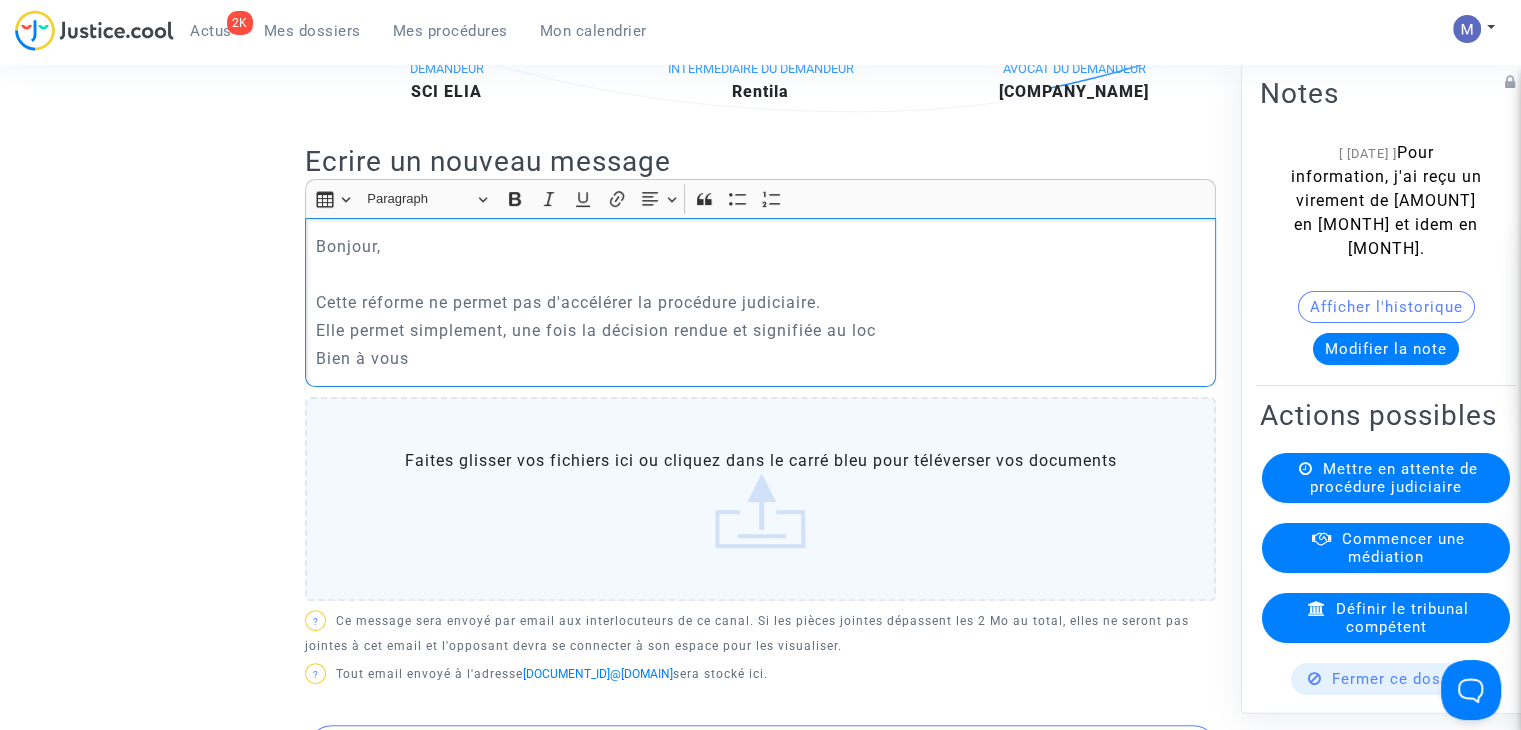 click on "Elle permet simplement, une fois la décision rendue et signifiée au loc" 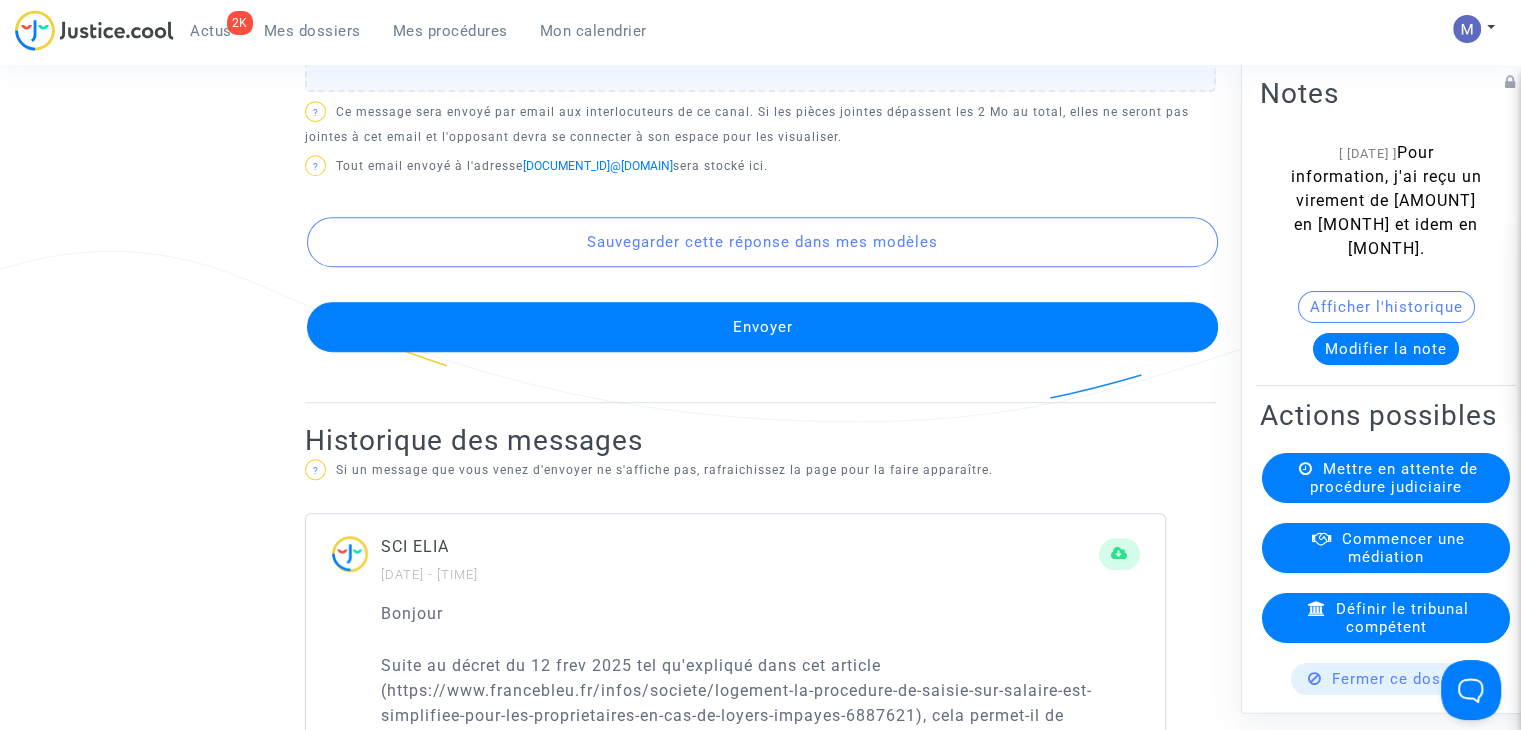 scroll, scrollTop: 1038, scrollLeft: 0, axis: vertical 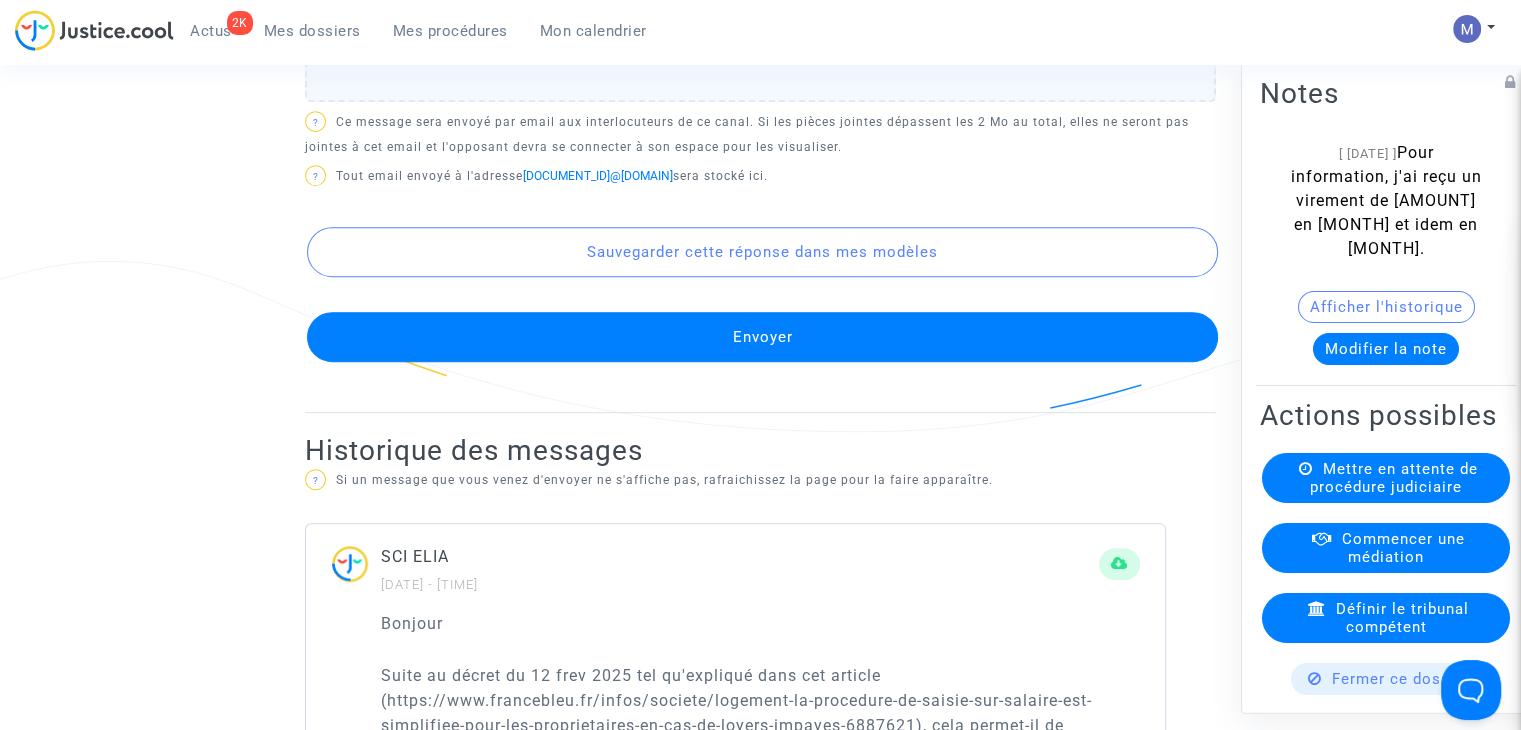 click on "Envoyer" 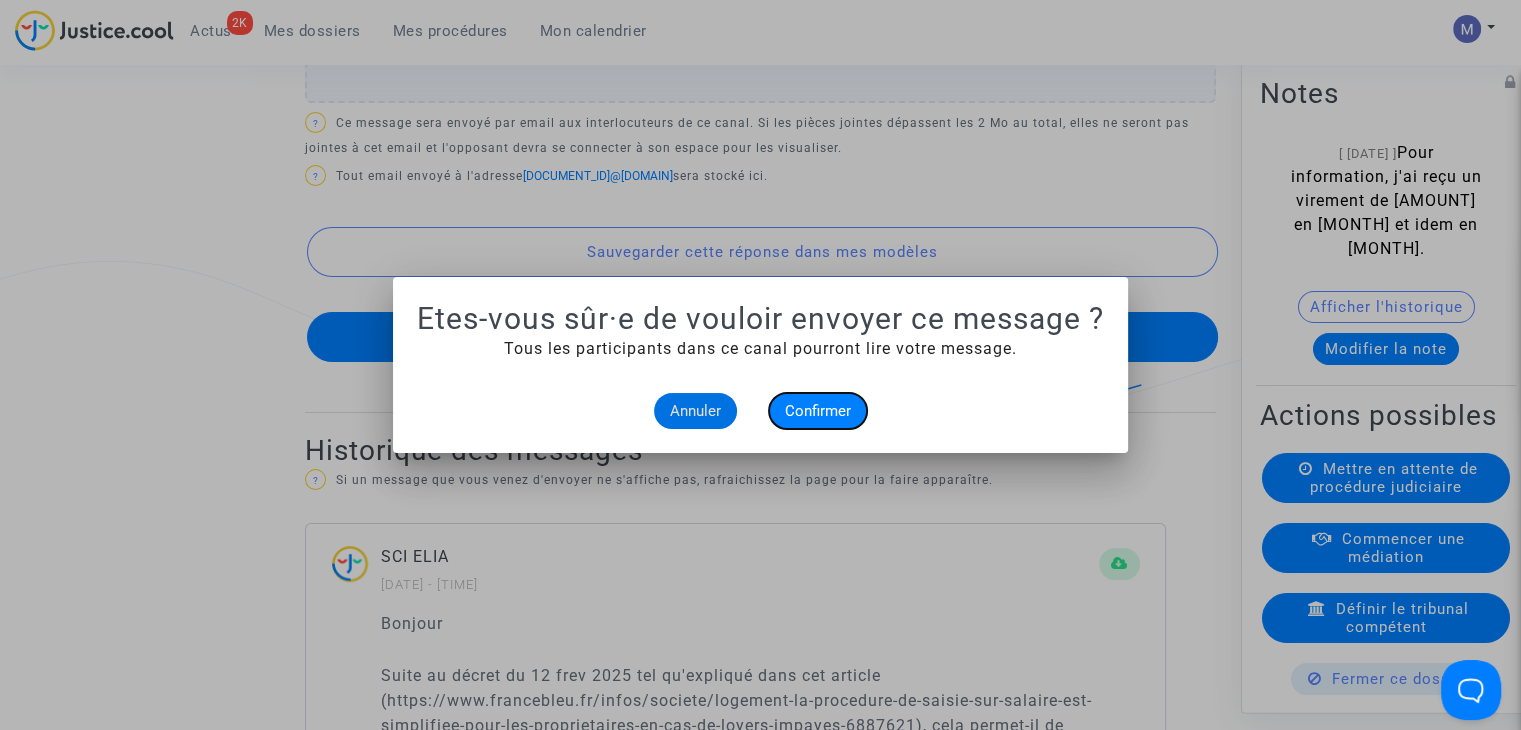 click on "Confirmer" at bounding box center (818, 411) 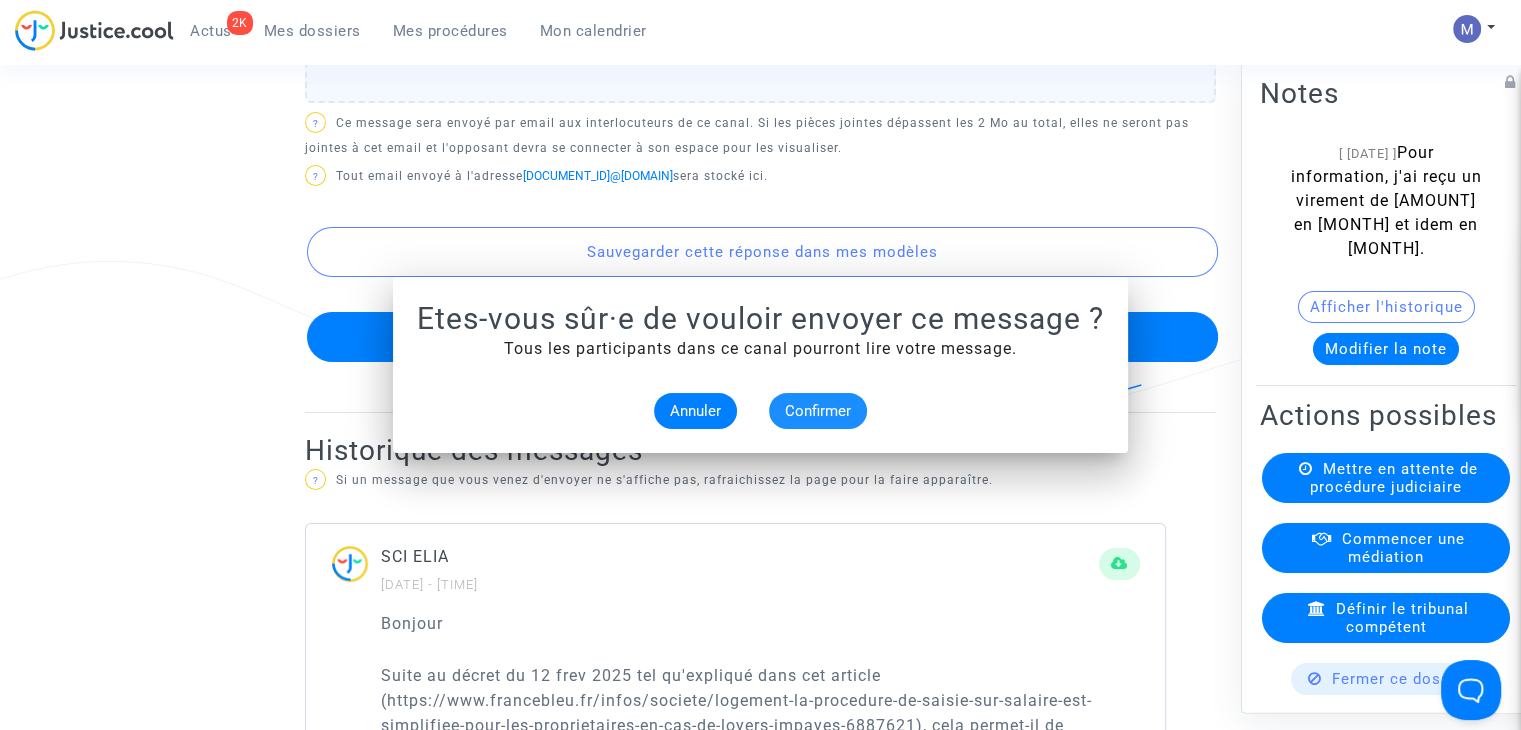 scroll, scrollTop: 1038, scrollLeft: 0, axis: vertical 